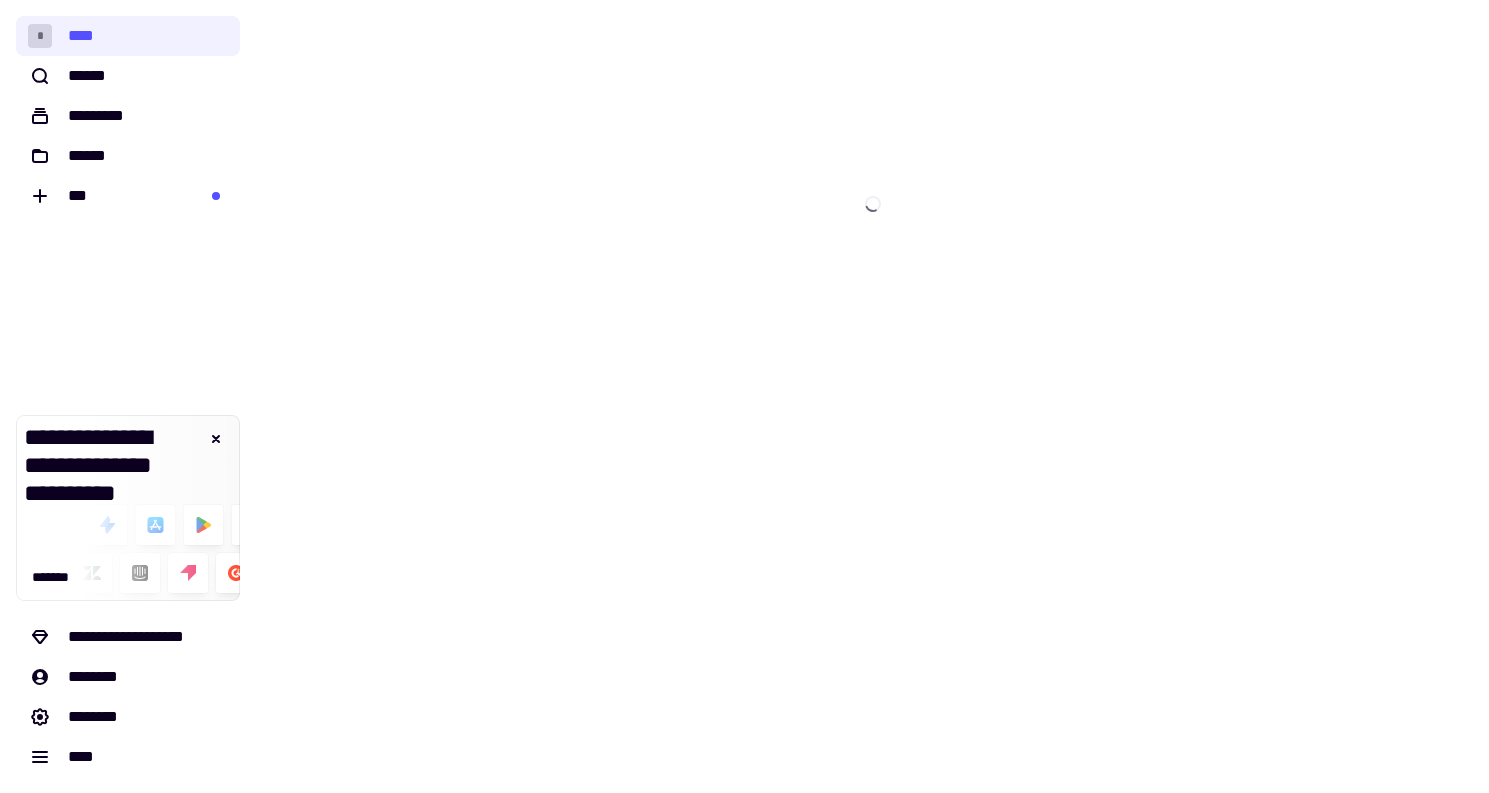 scroll, scrollTop: 0, scrollLeft: 0, axis: both 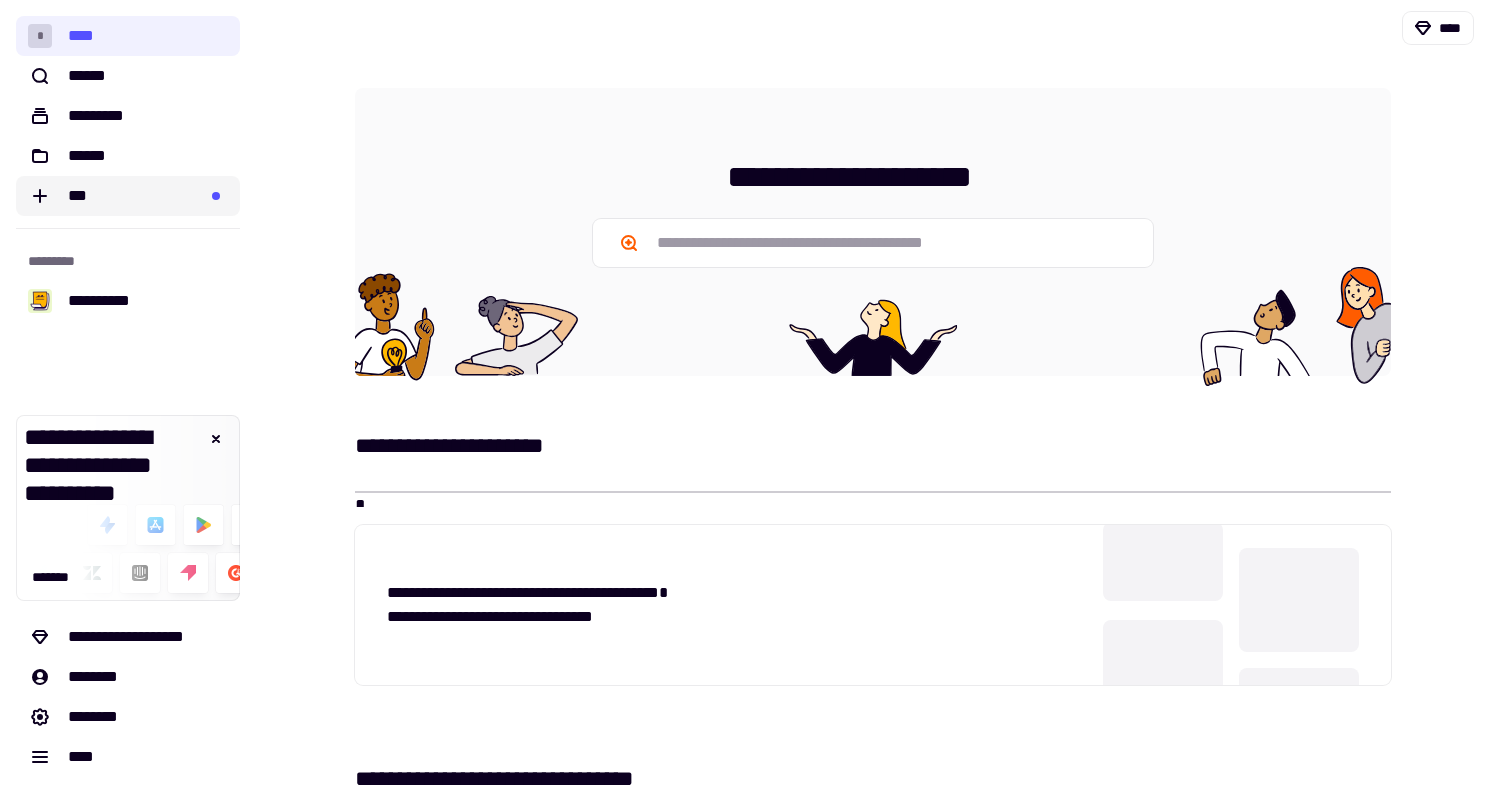 click on "***" 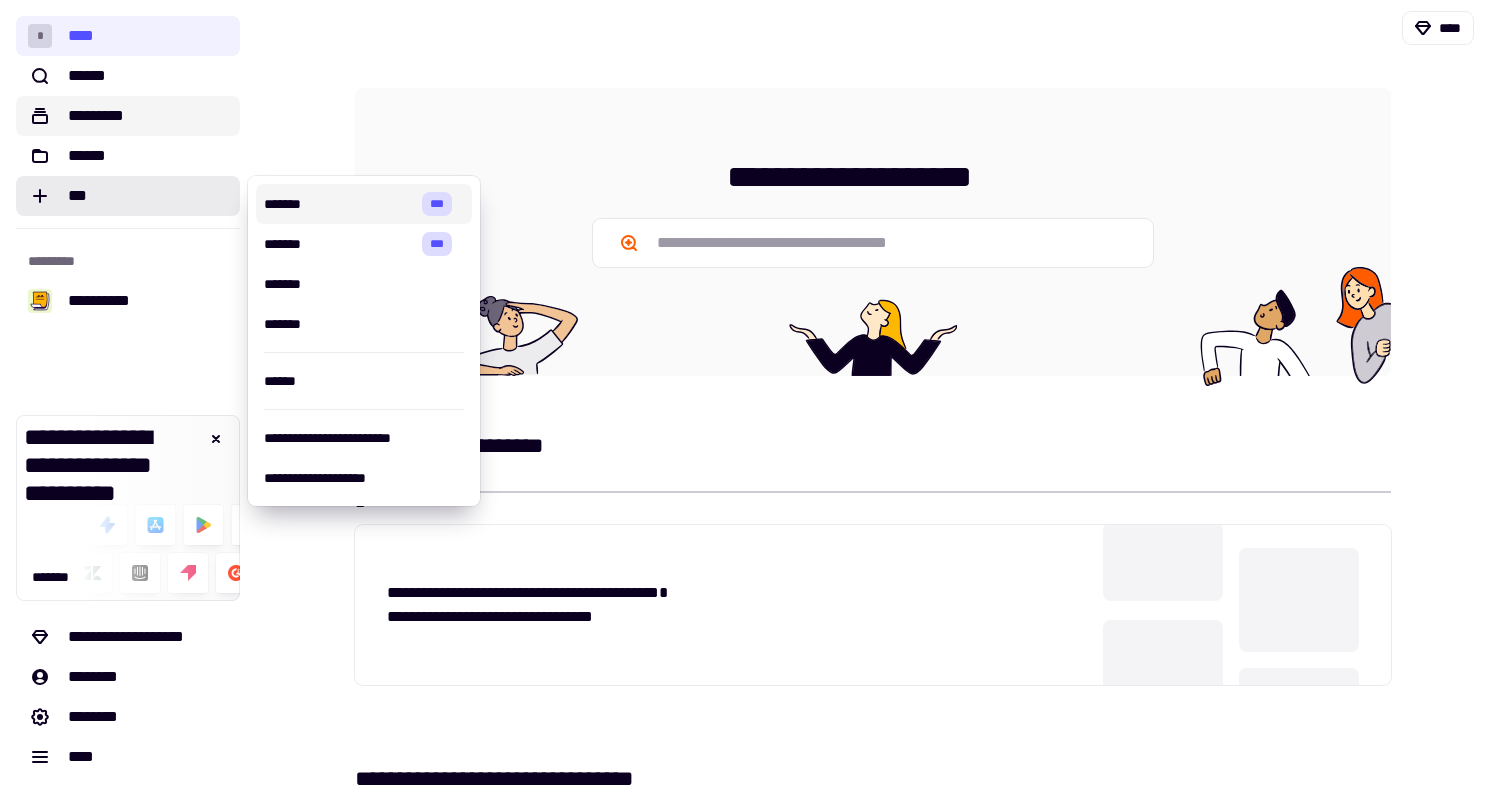 click on "*********" 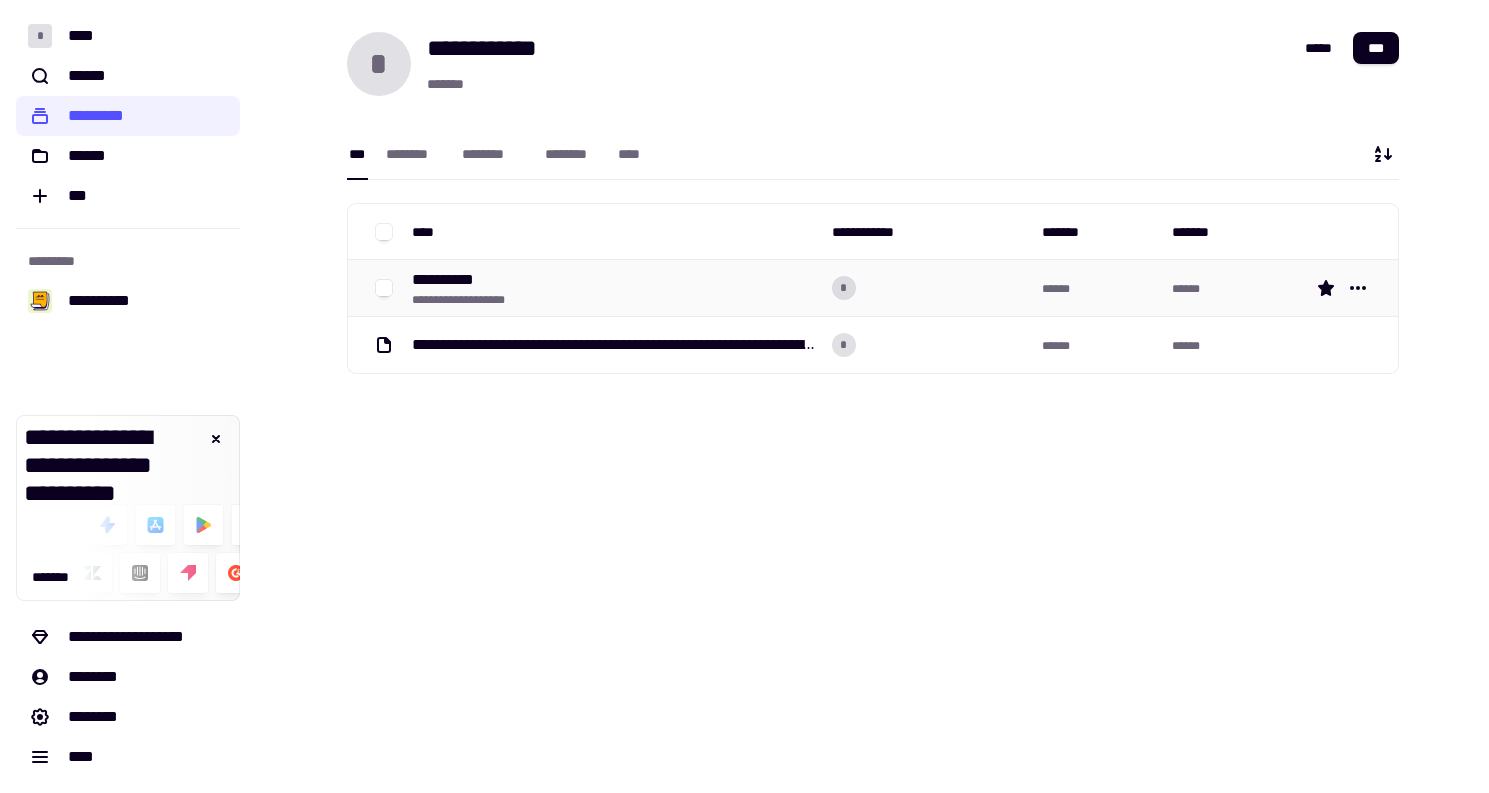 click on "**********" at bounding box center (471, 300) 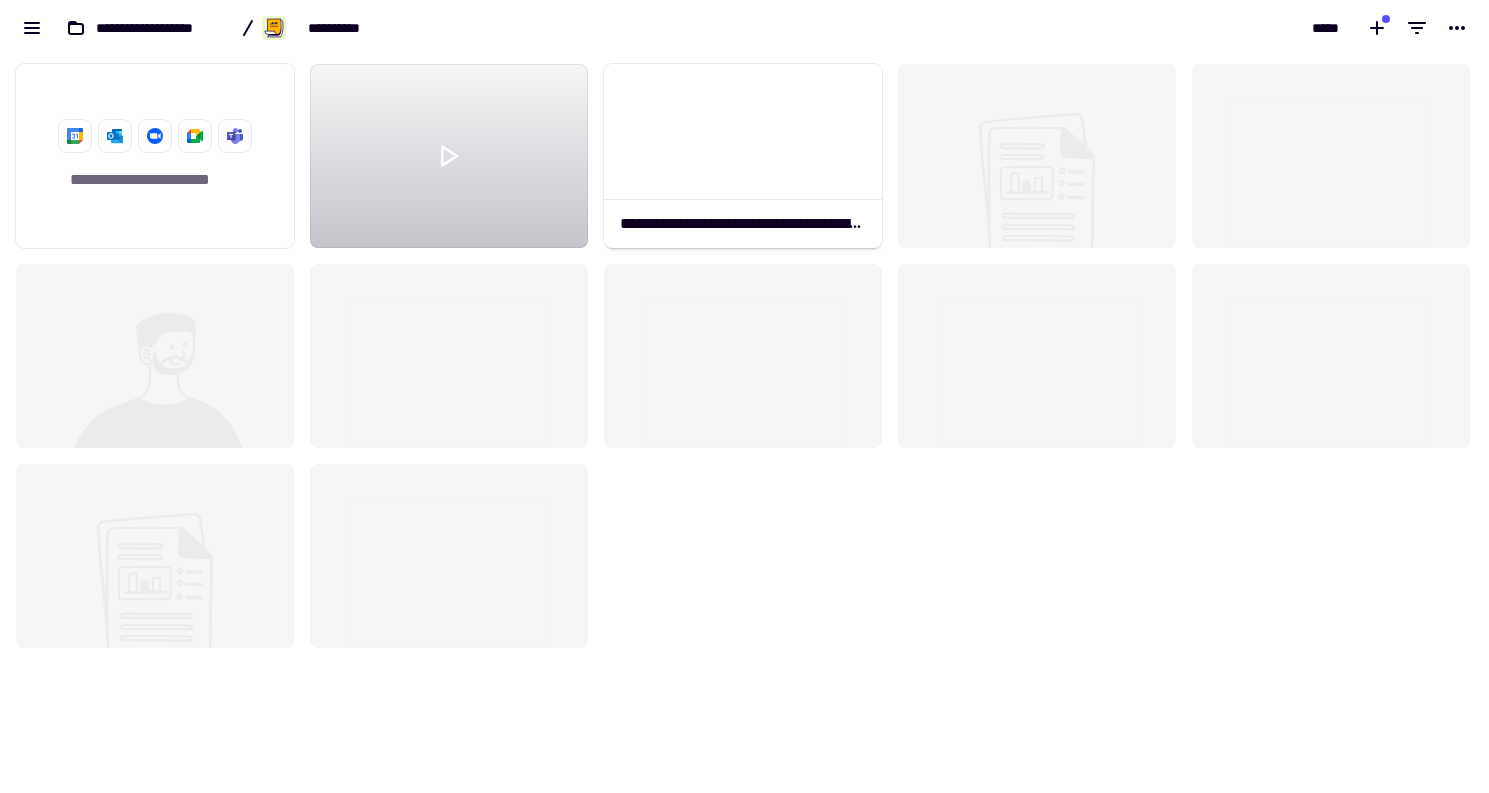 scroll, scrollTop: 1, scrollLeft: 1, axis: both 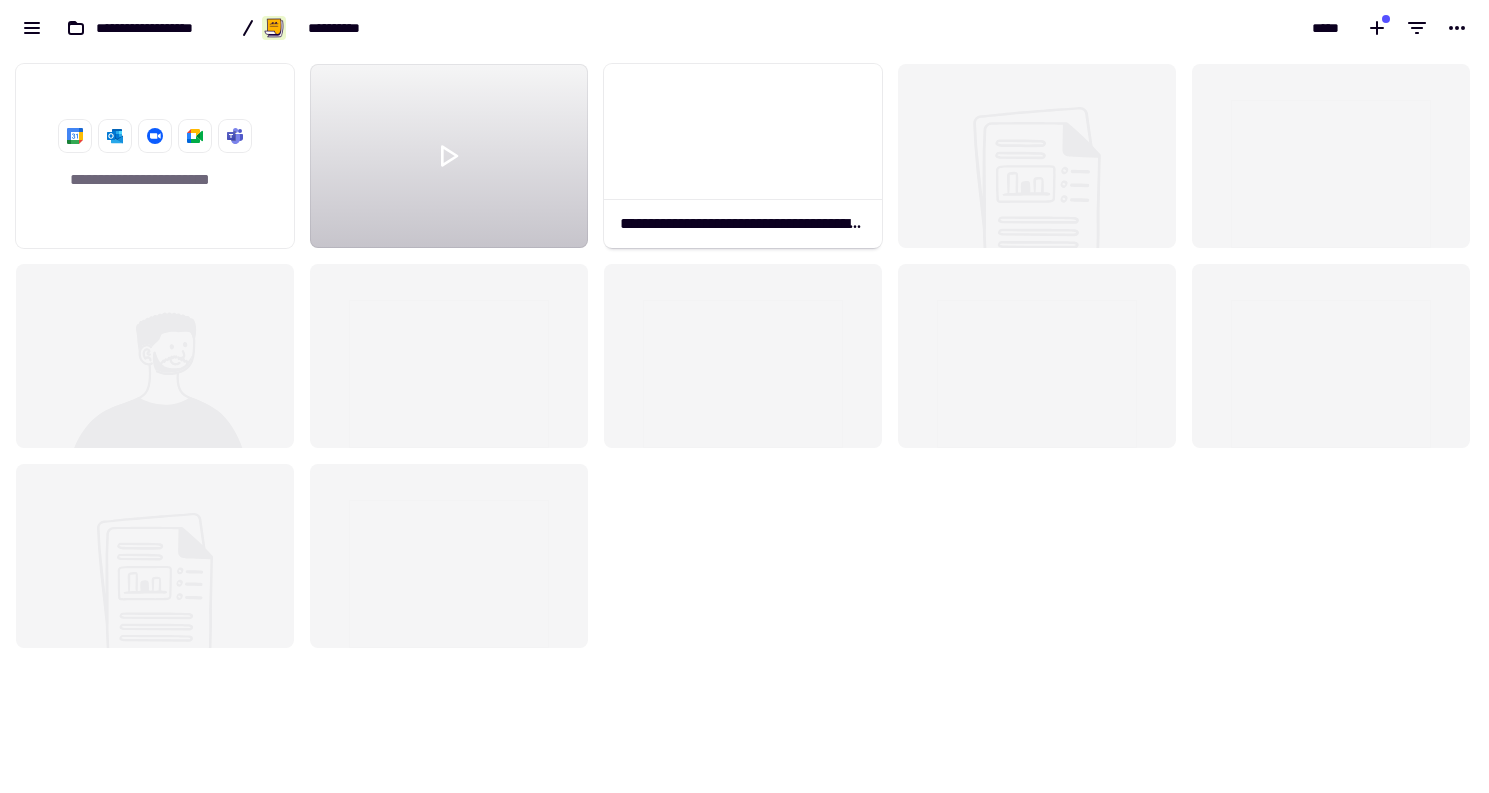 click 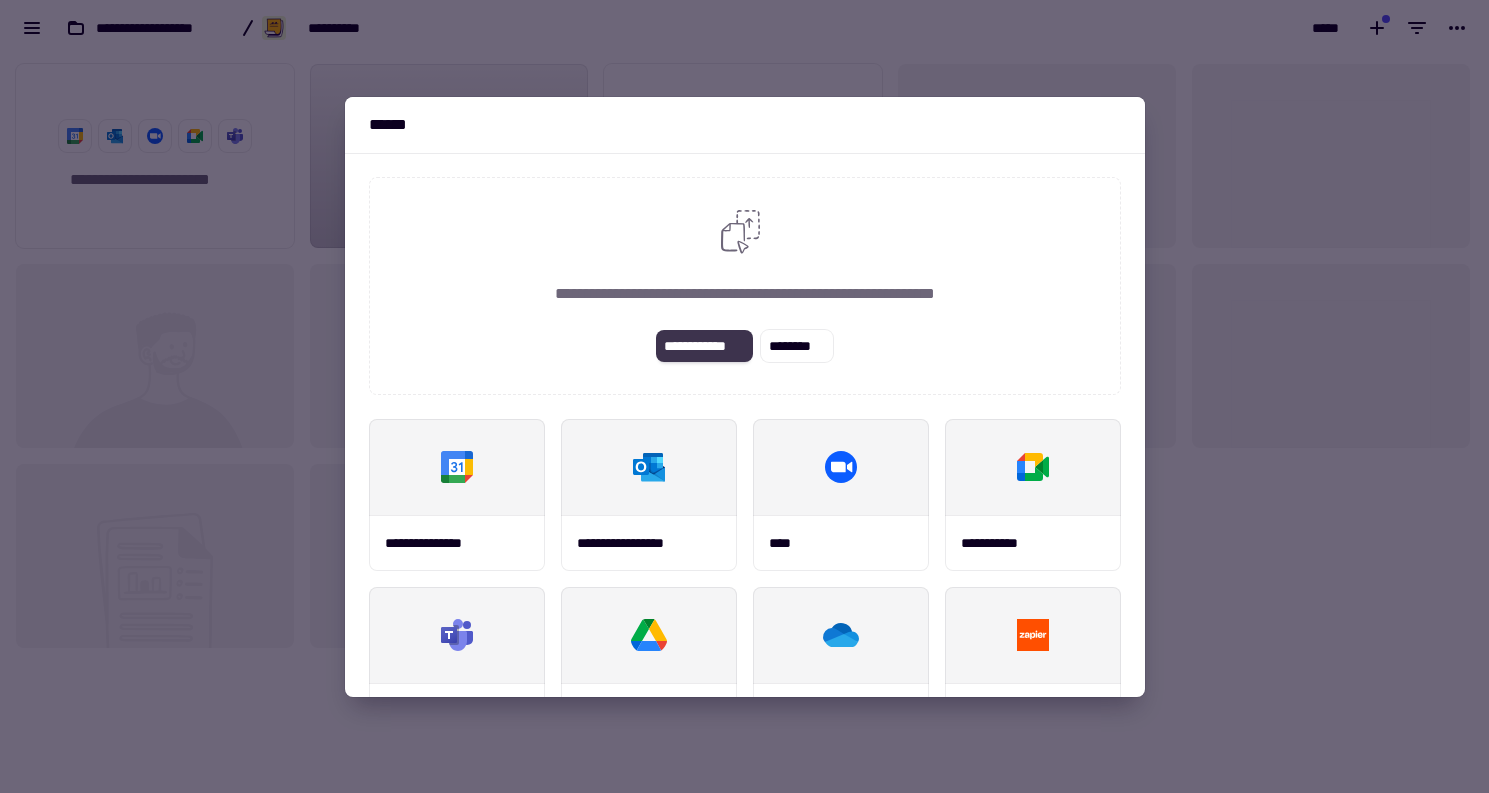 click on "**********" 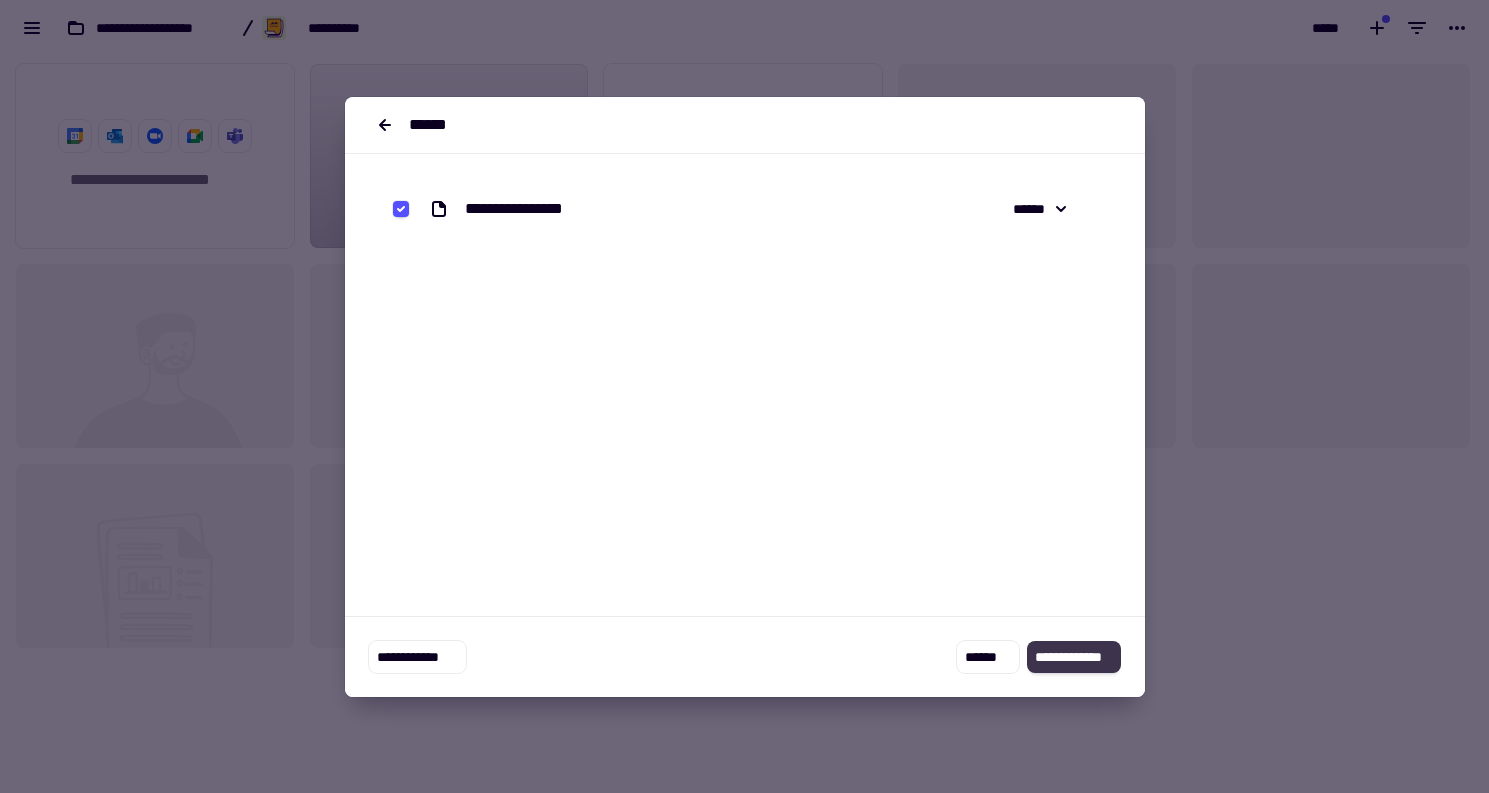 click on "**********" 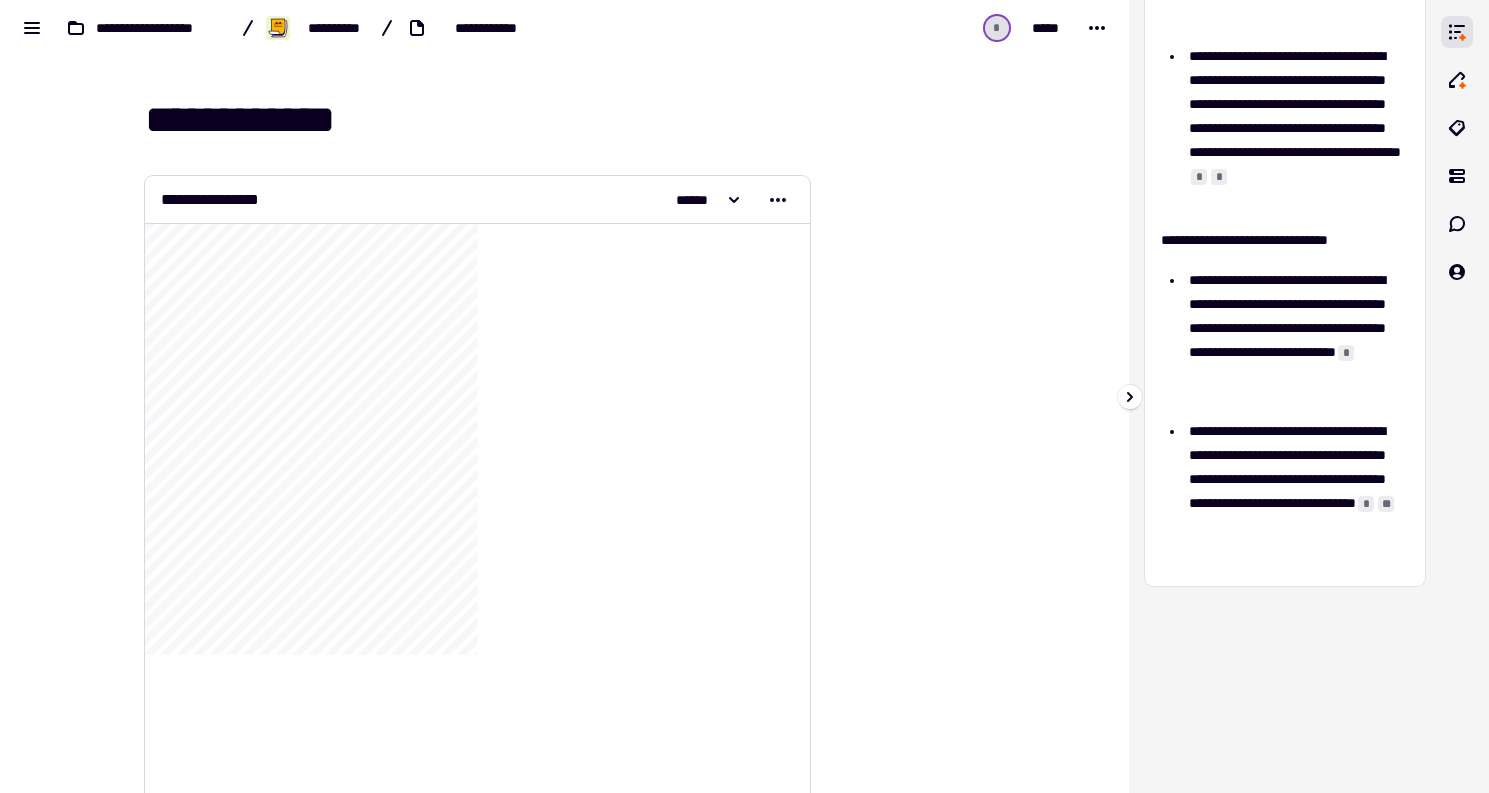 scroll, scrollTop: 698, scrollLeft: 0, axis: vertical 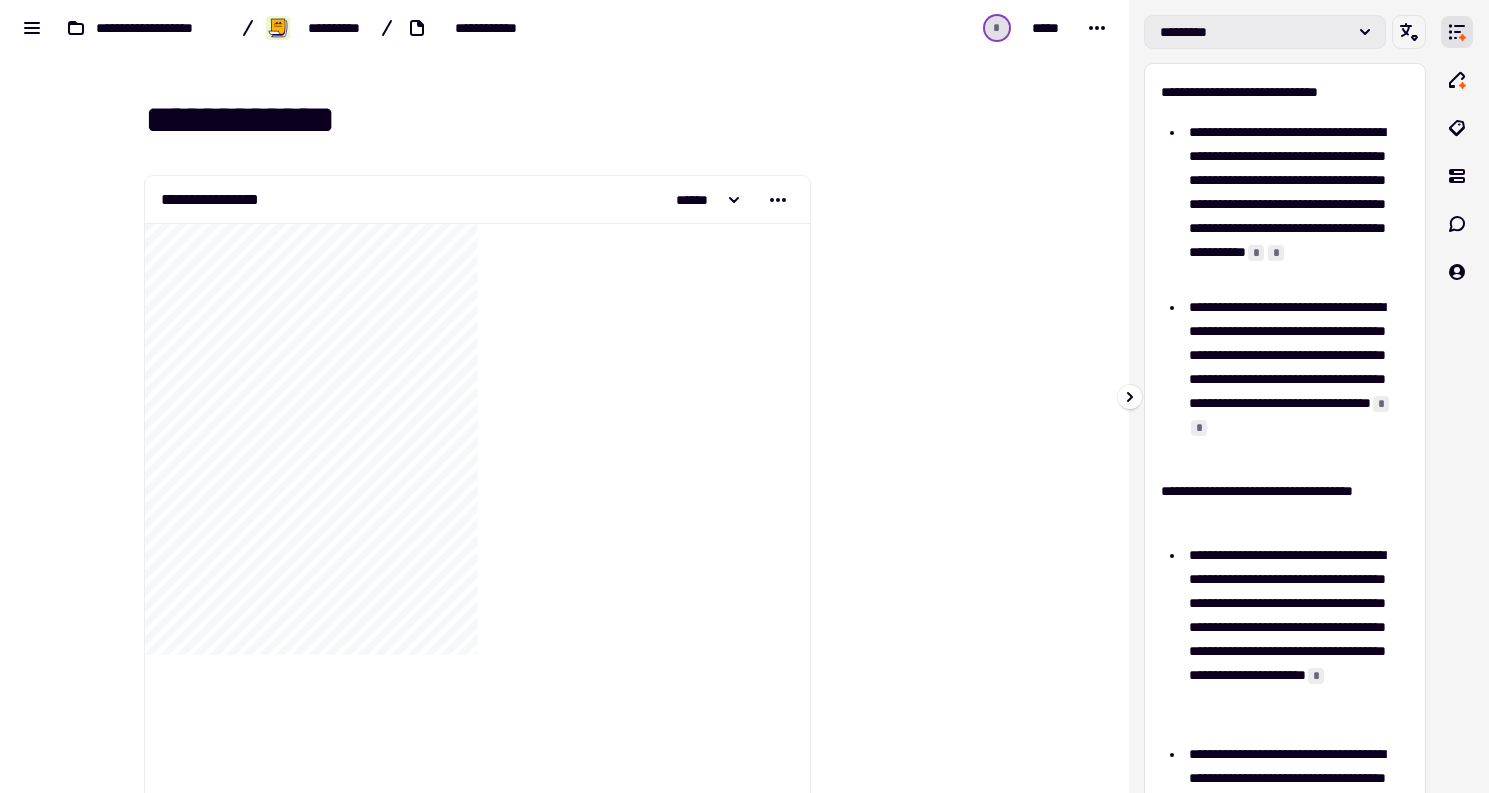 click on "*********" 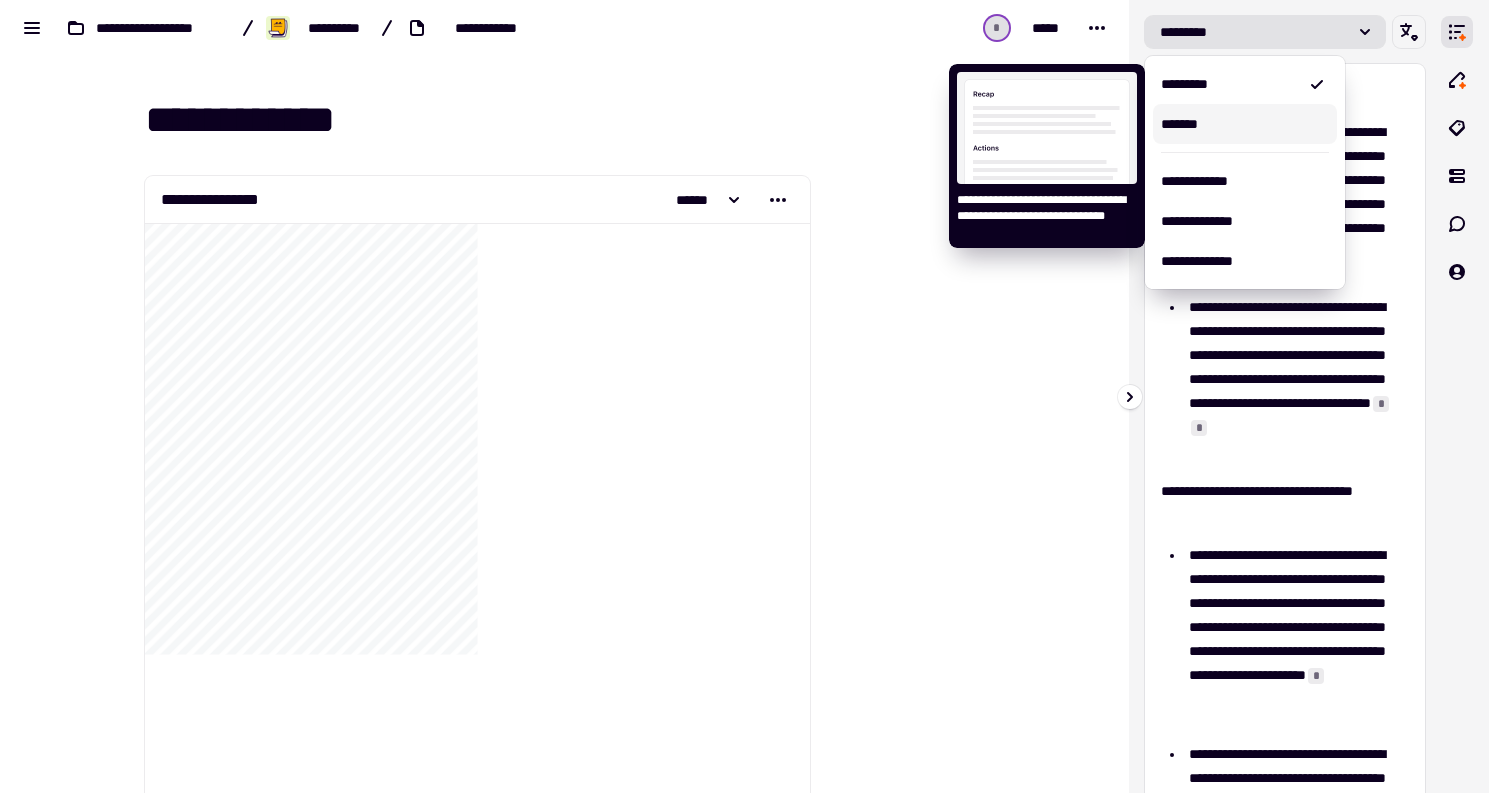 click on "*******" at bounding box center [1245, 124] 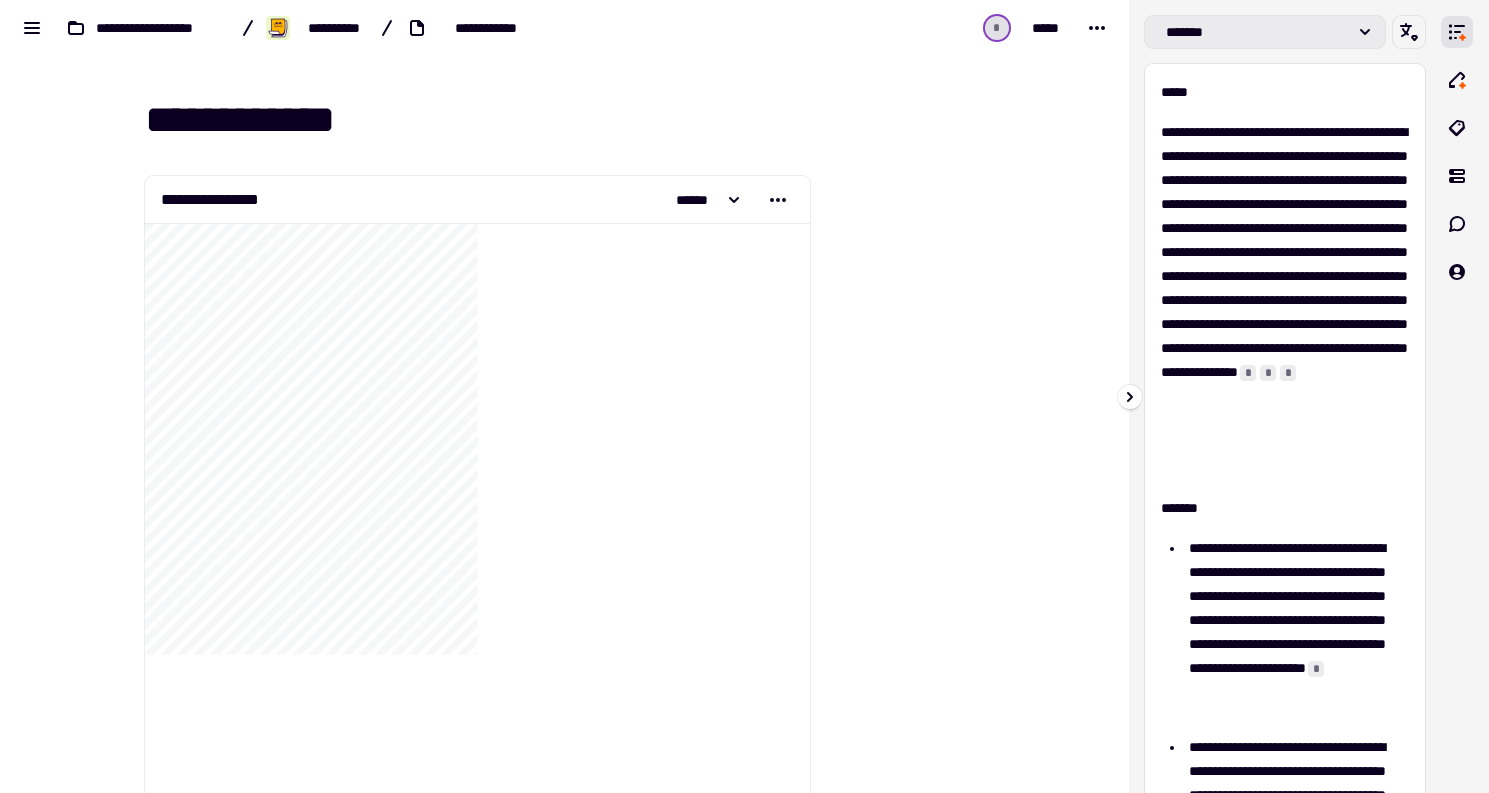 scroll, scrollTop: 0, scrollLeft: 0, axis: both 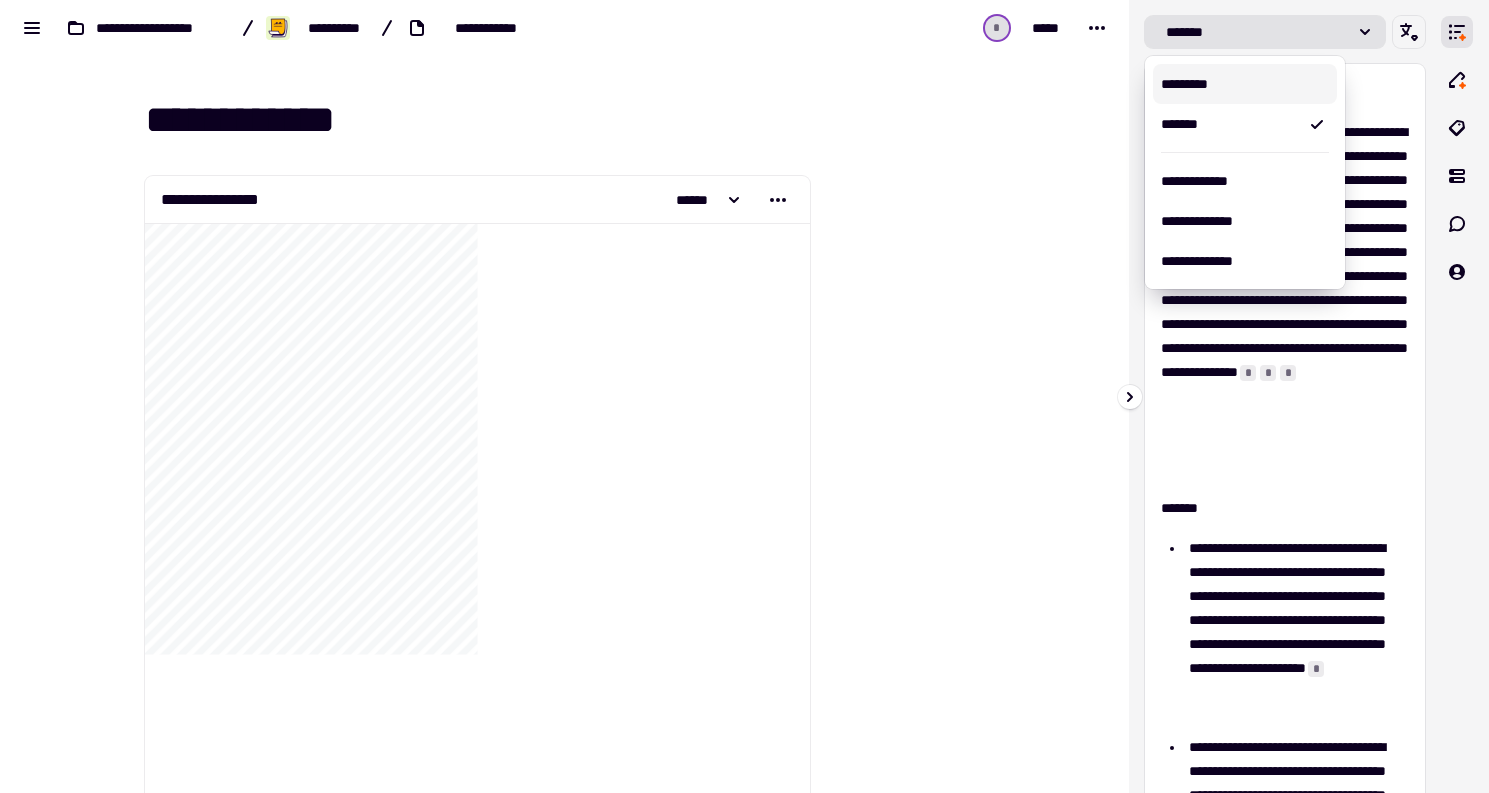 click on "*********" at bounding box center (1245, 84) 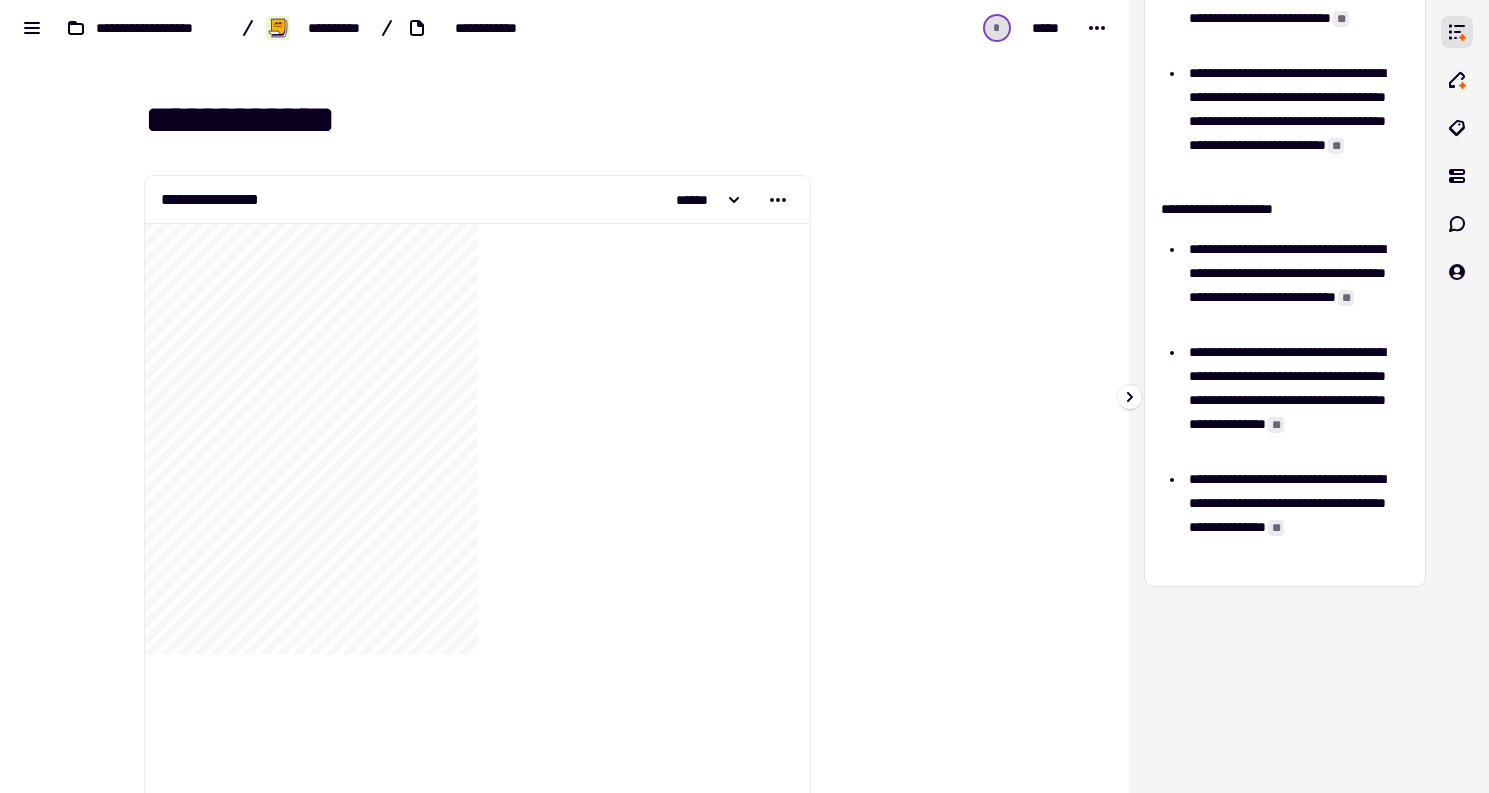 scroll, scrollTop: 1056, scrollLeft: 0, axis: vertical 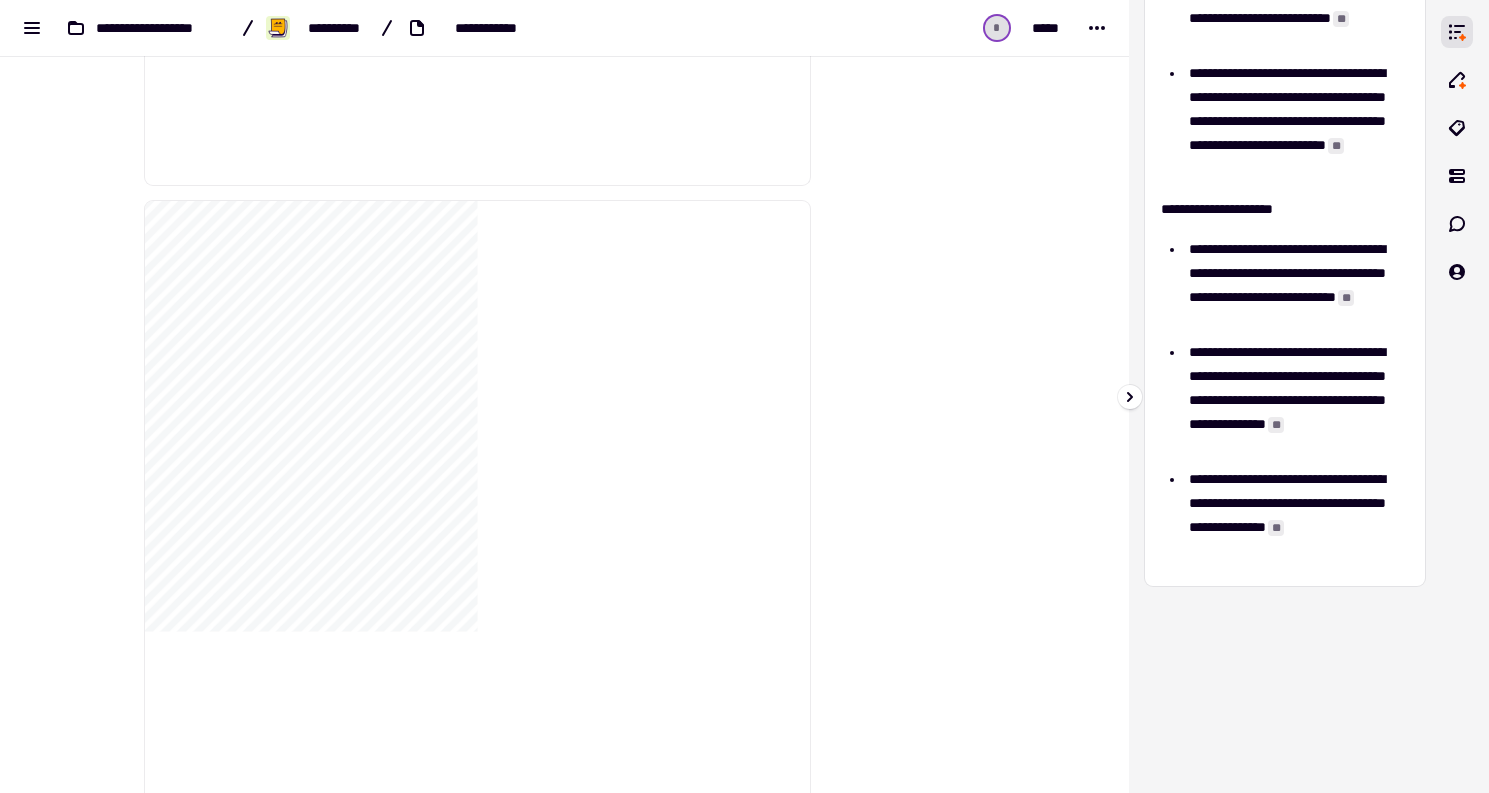 click on "**" at bounding box center [1276, 528] 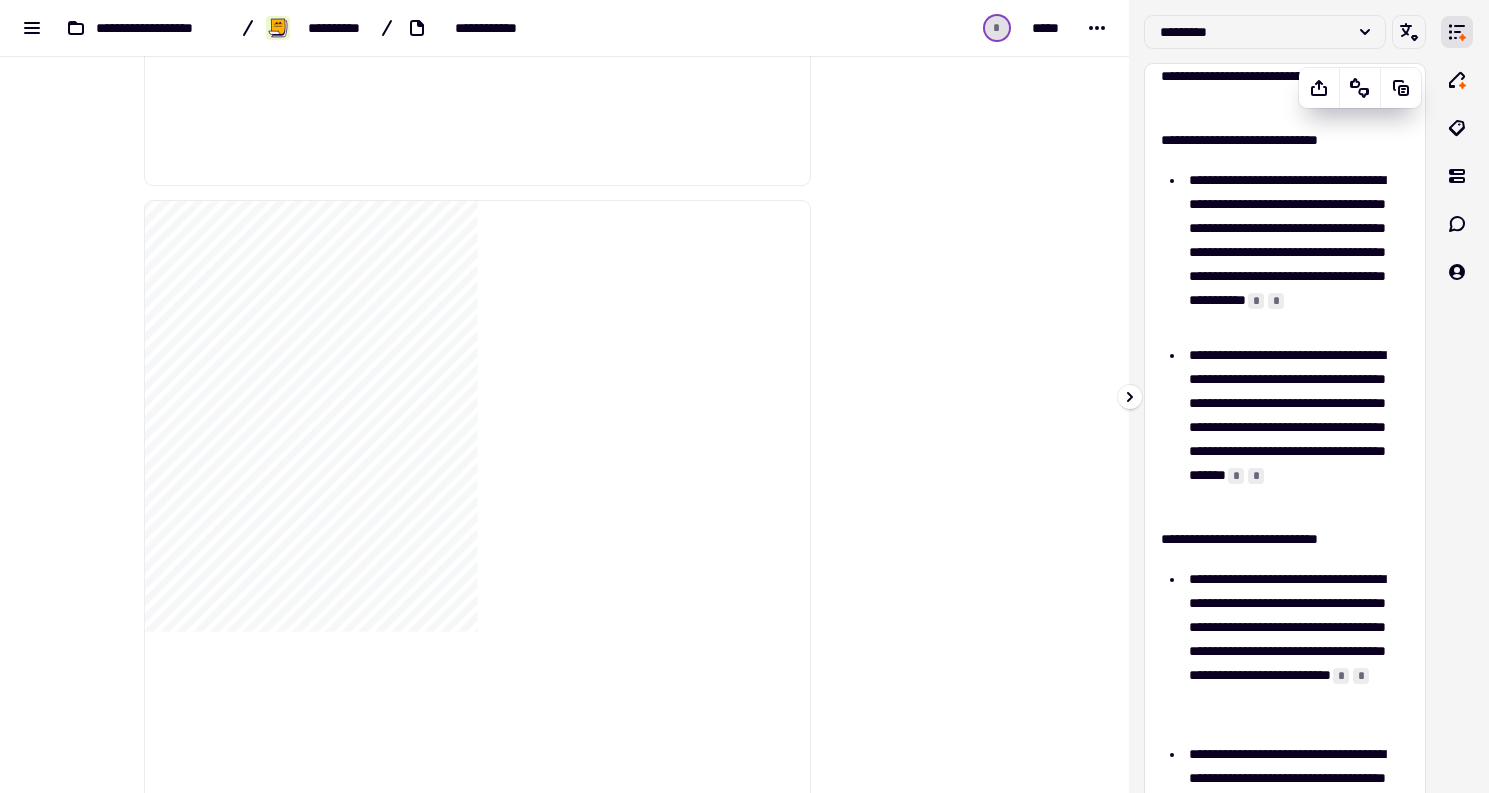 scroll, scrollTop: 0, scrollLeft: 0, axis: both 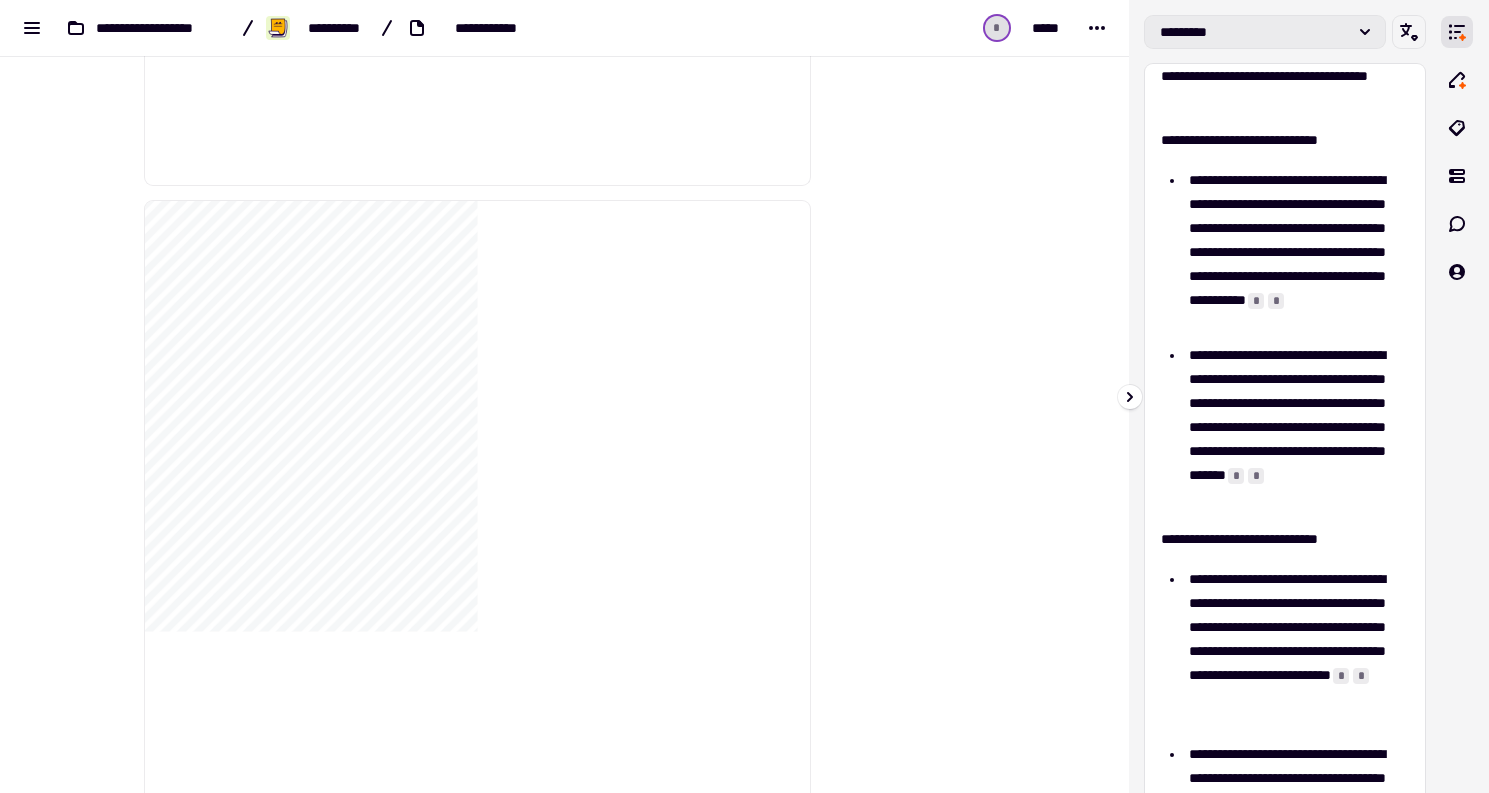 click on "*********" 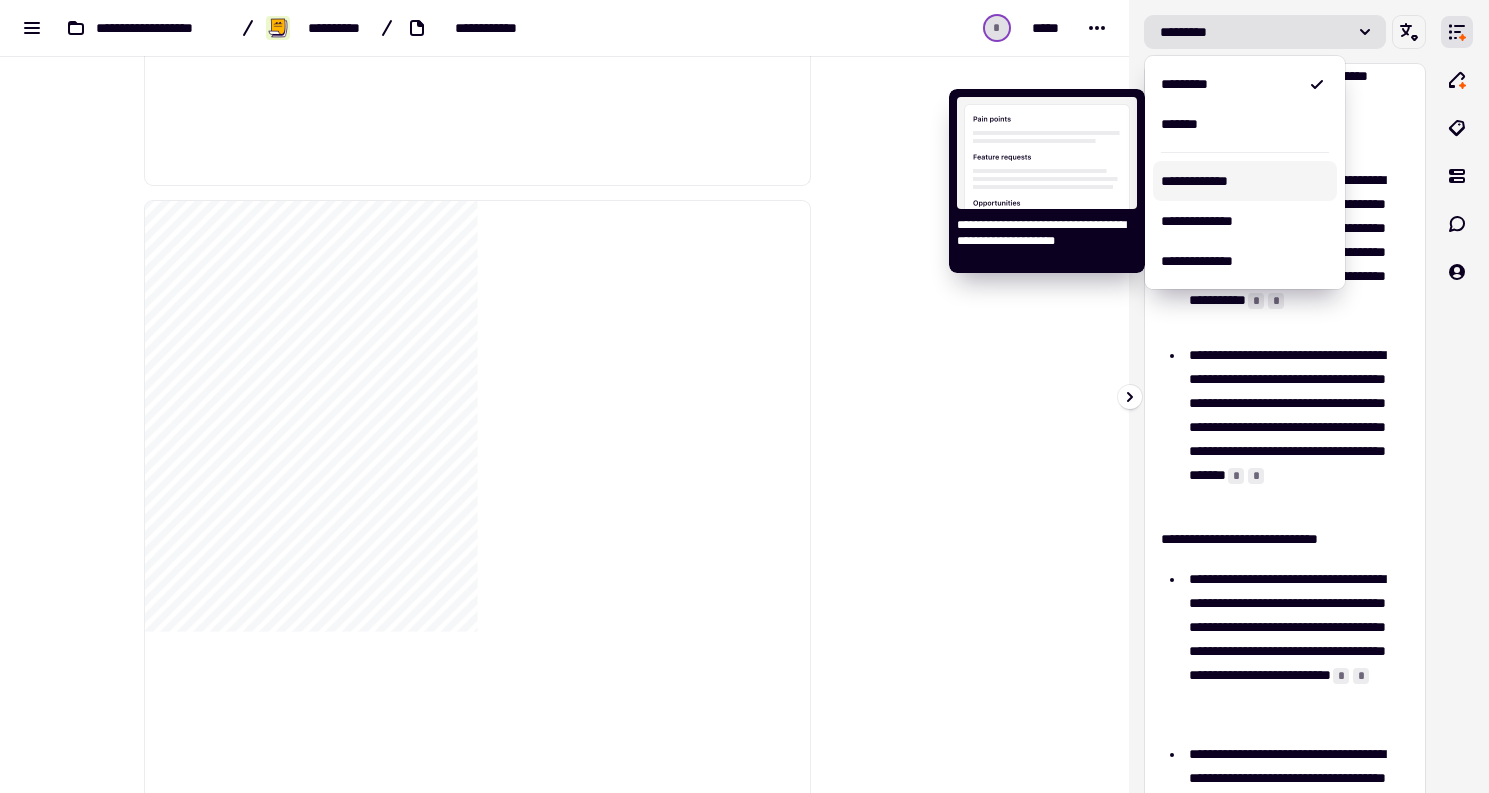 click on "**********" at bounding box center [1245, 181] 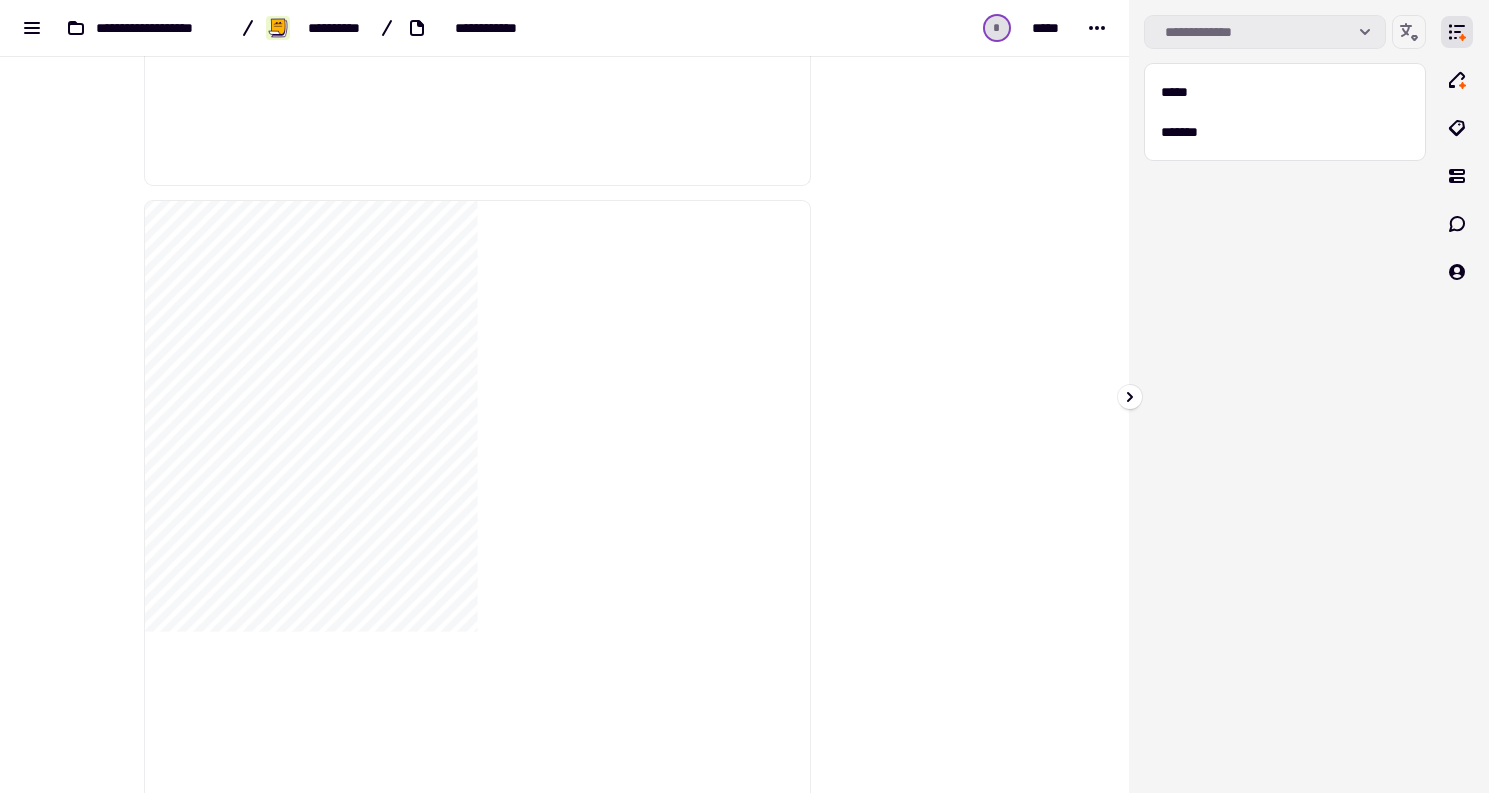 click on "**********" 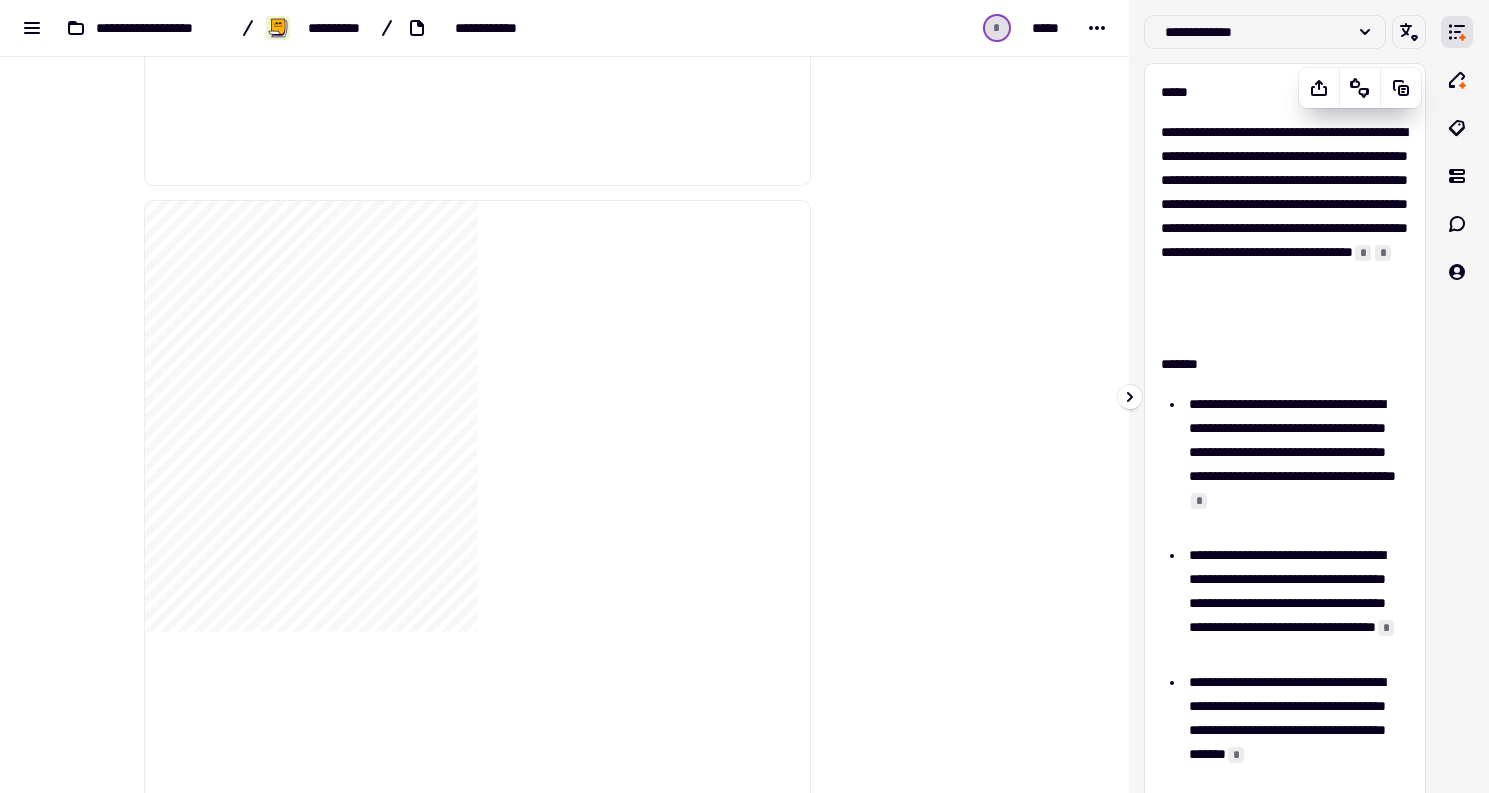 scroll, scrollTop: 0, scrollLeft: 0, axis: both 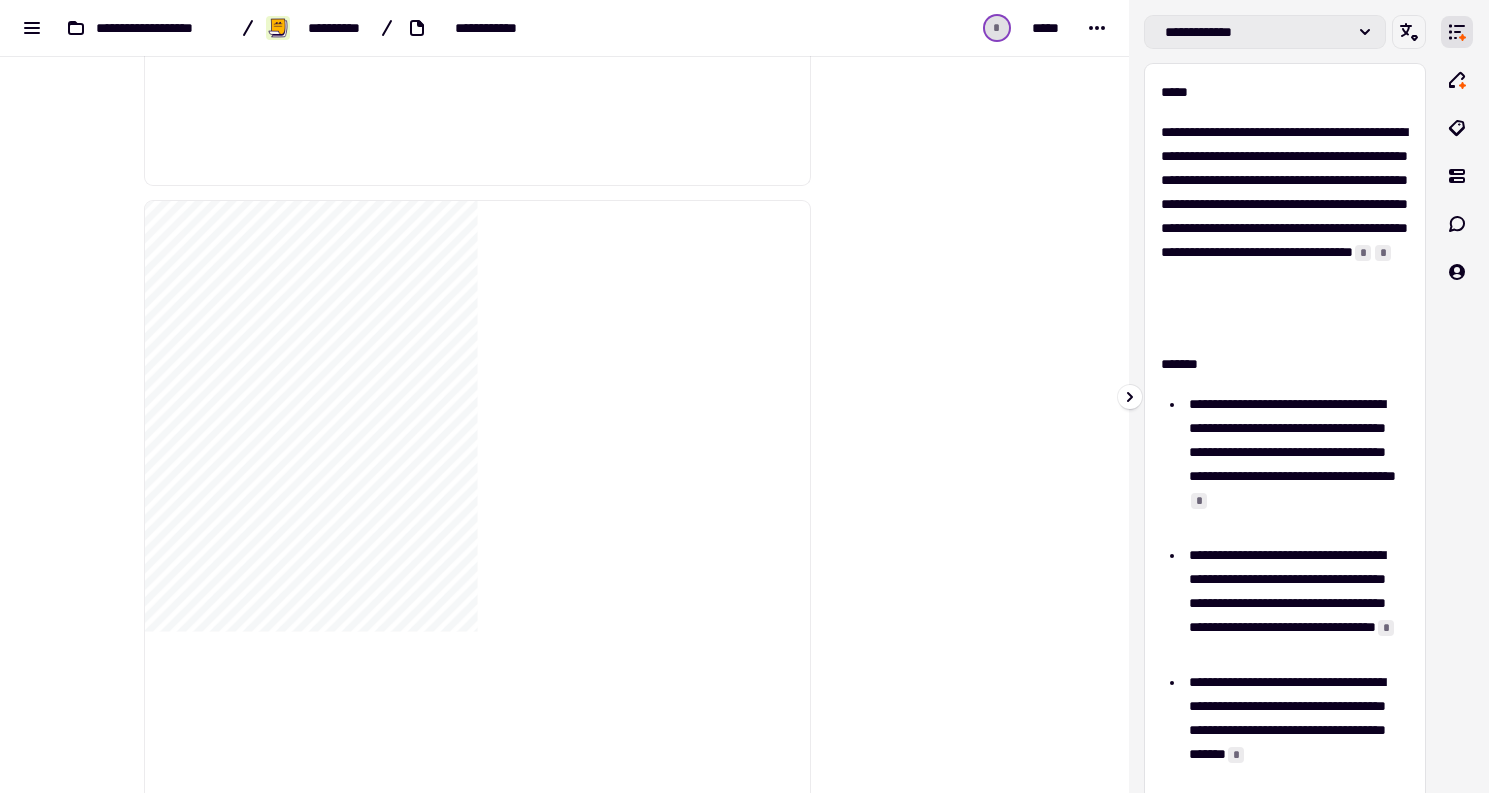 click 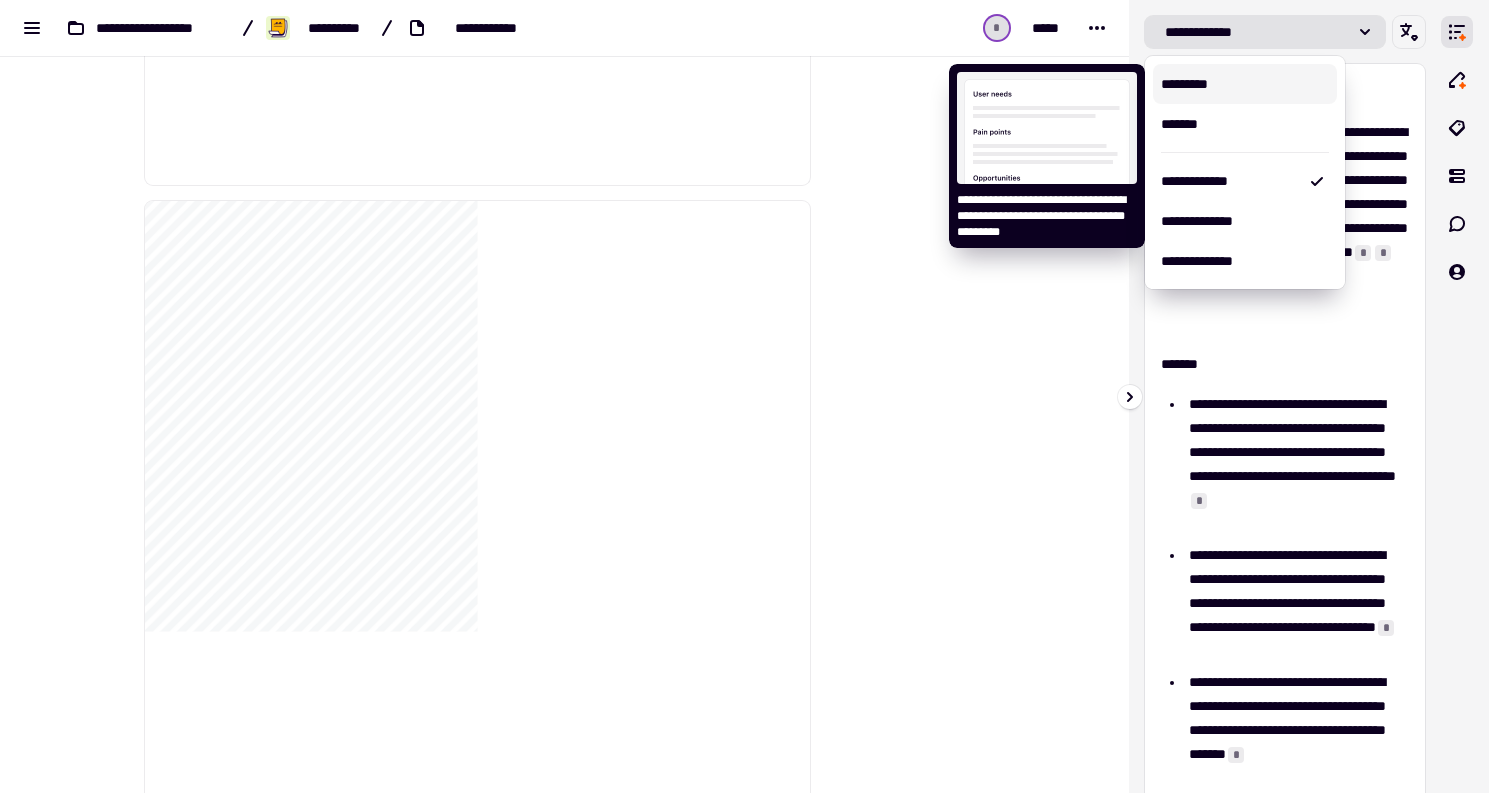 click on "*********" at bounding box center [1245, 84] 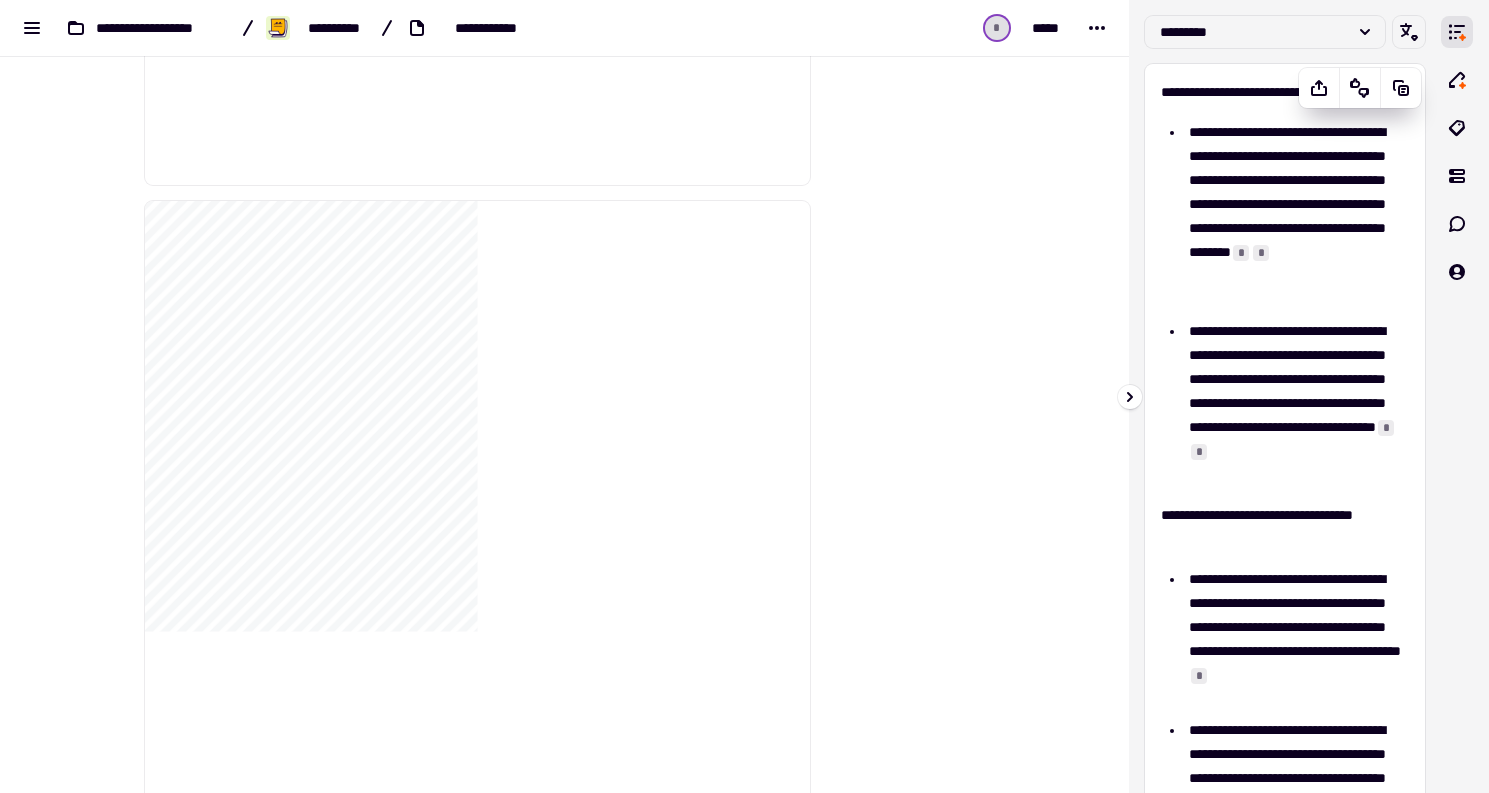 scroll, scrollTop: 0, scrollLeft: 0, axis: both 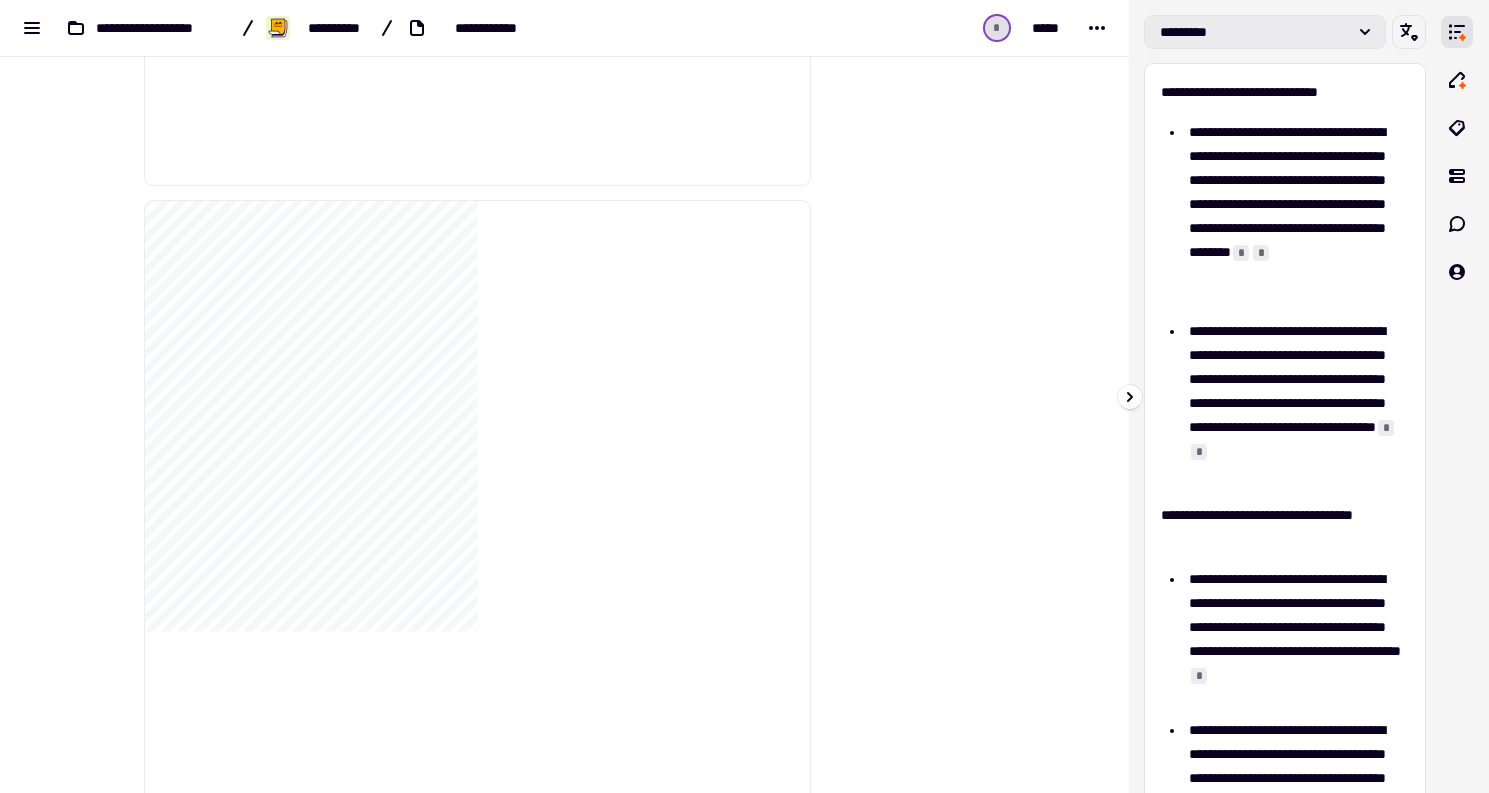 click on "*********" 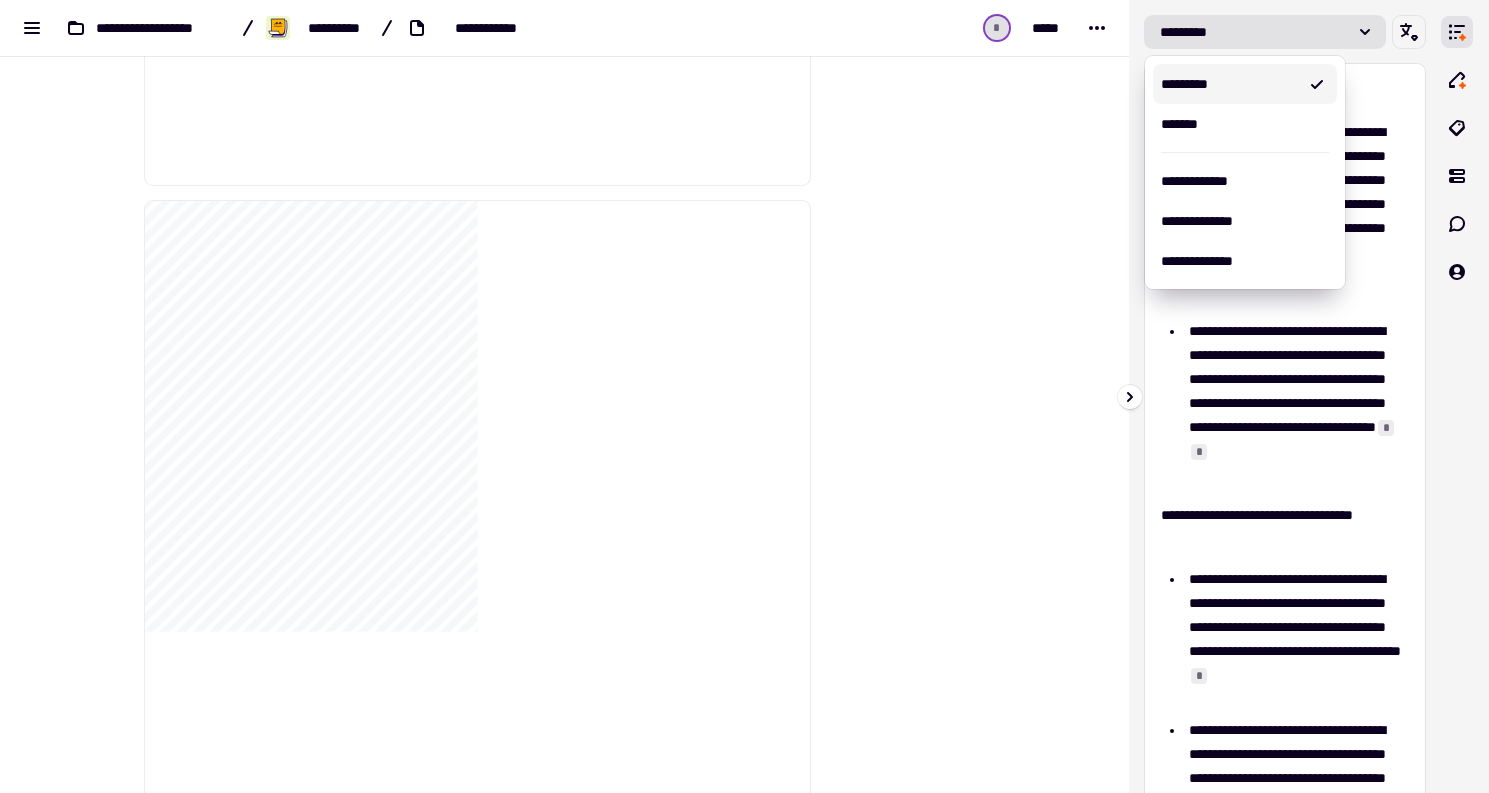 click on "*********" at bounding box center [1245, 84] 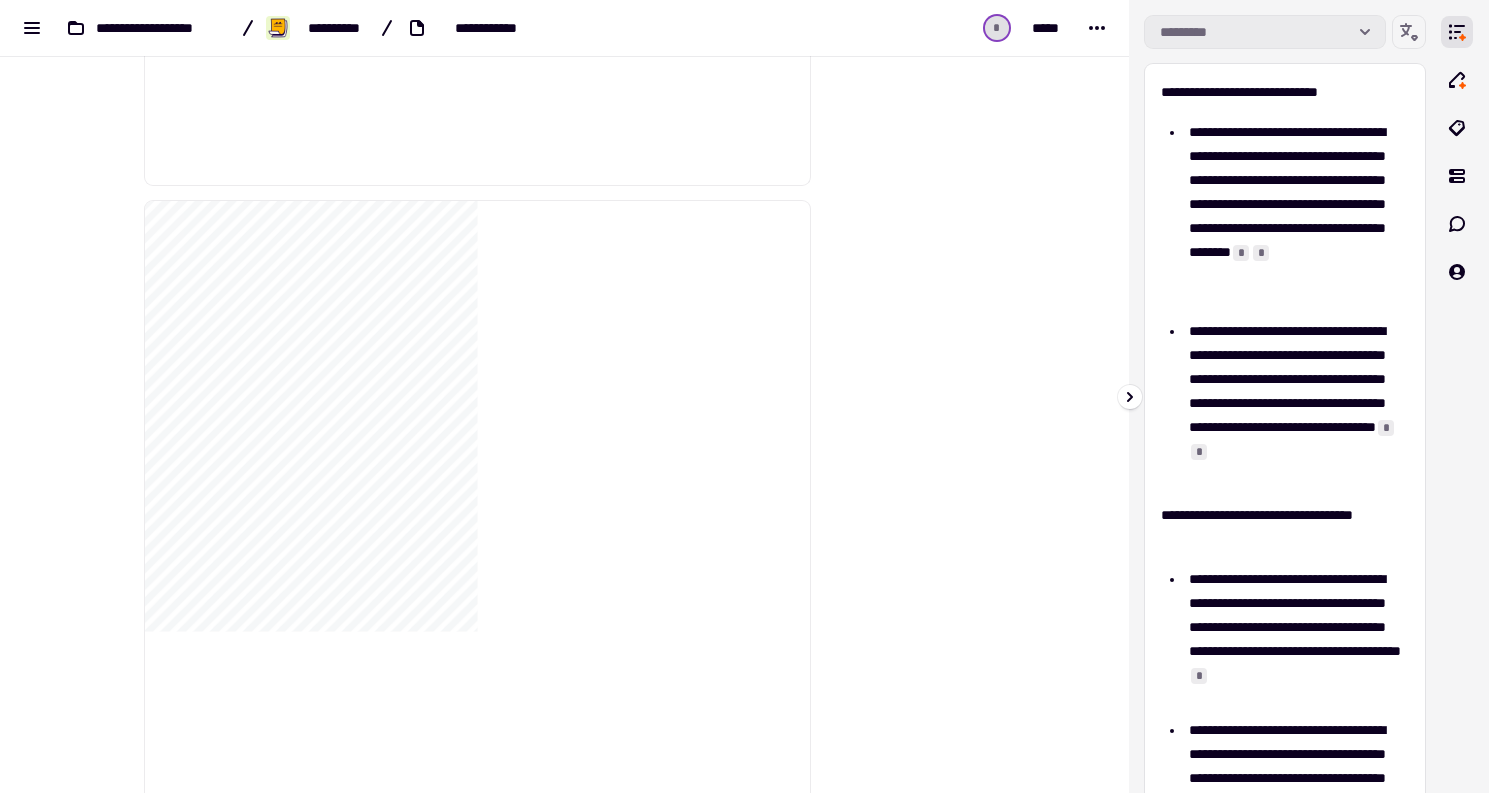 click on "*********" 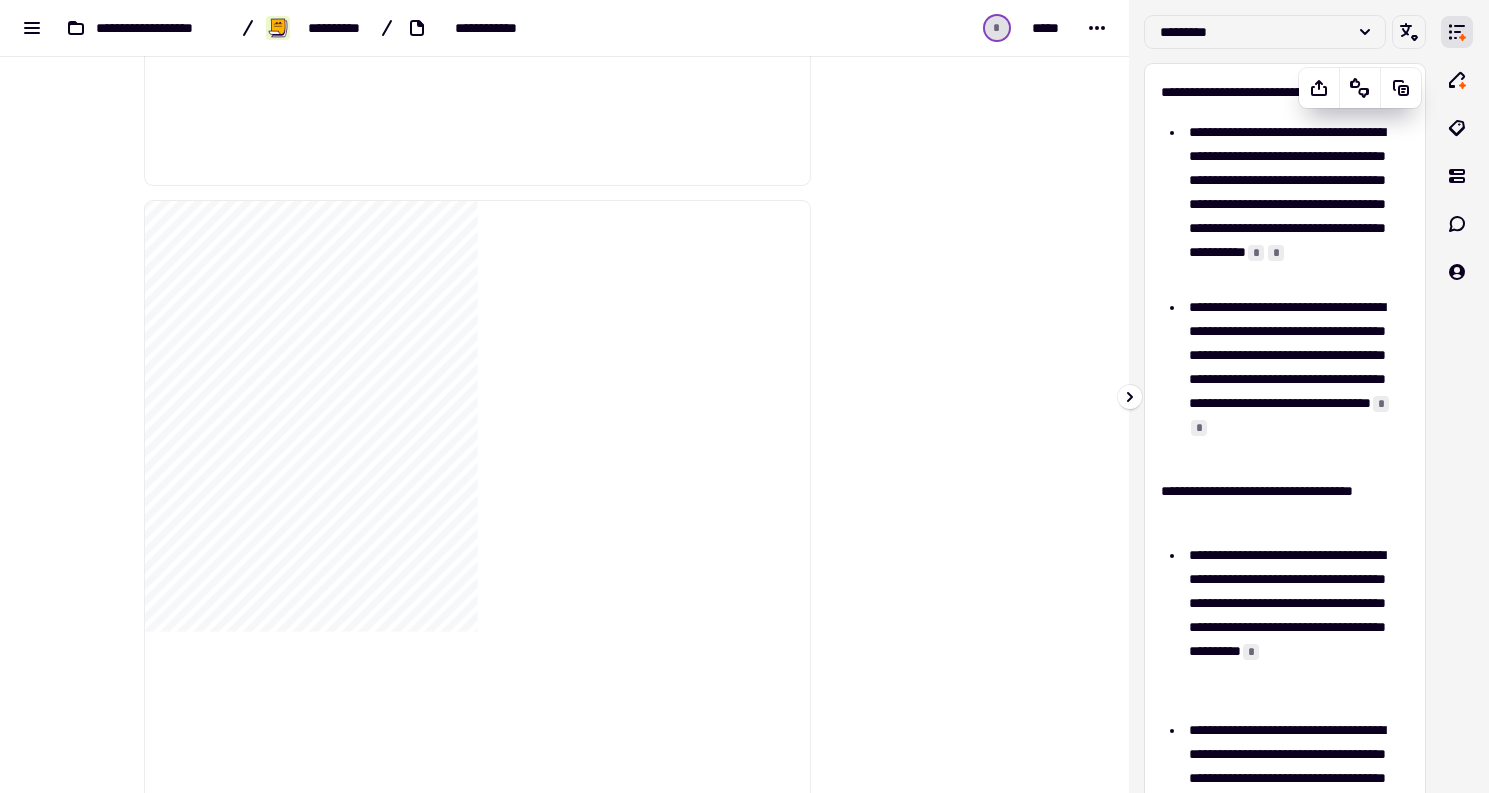 scroll, scrollTop: 0, scrollLeft: 0, axis: both 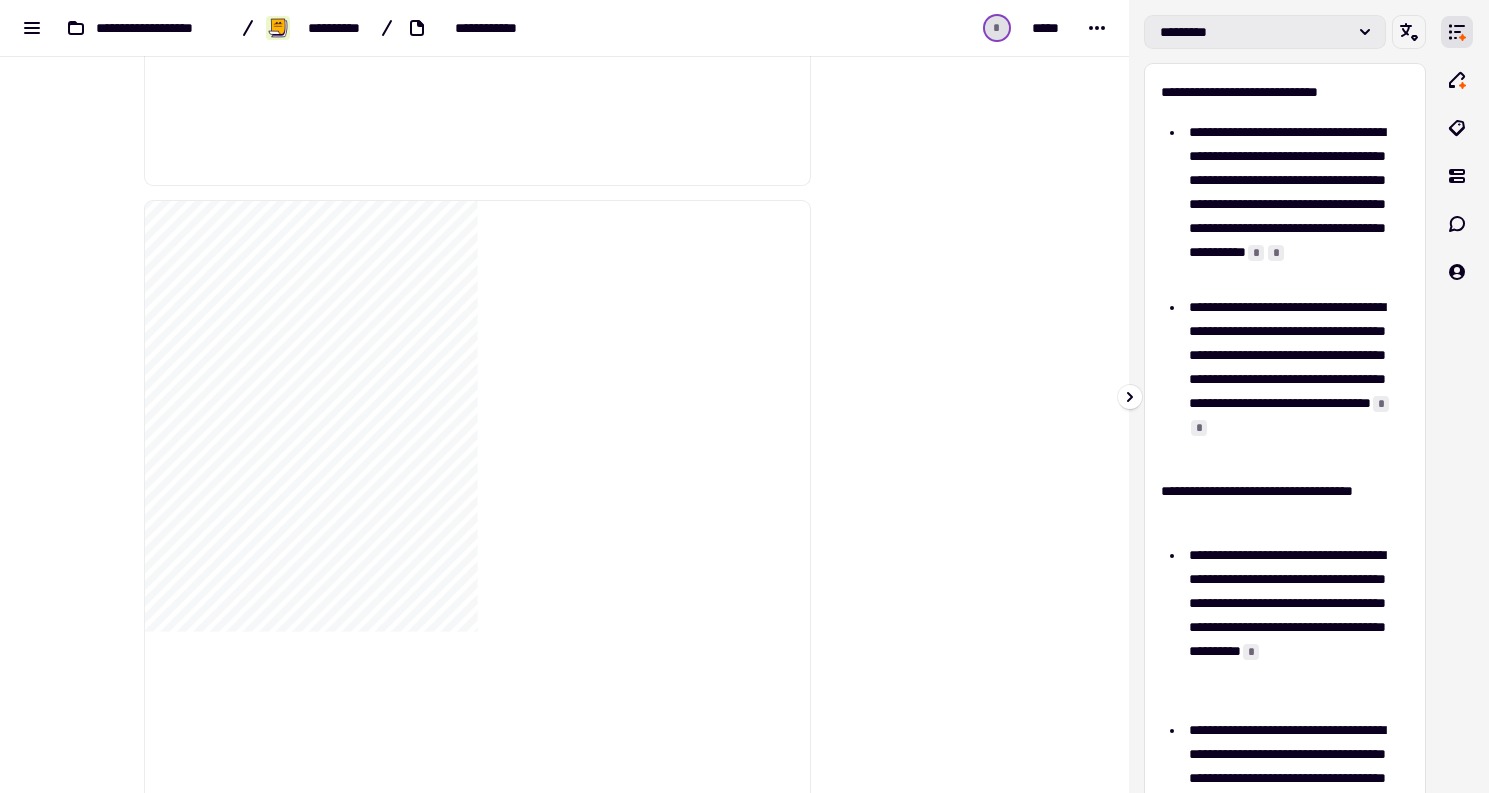 click on "*********" 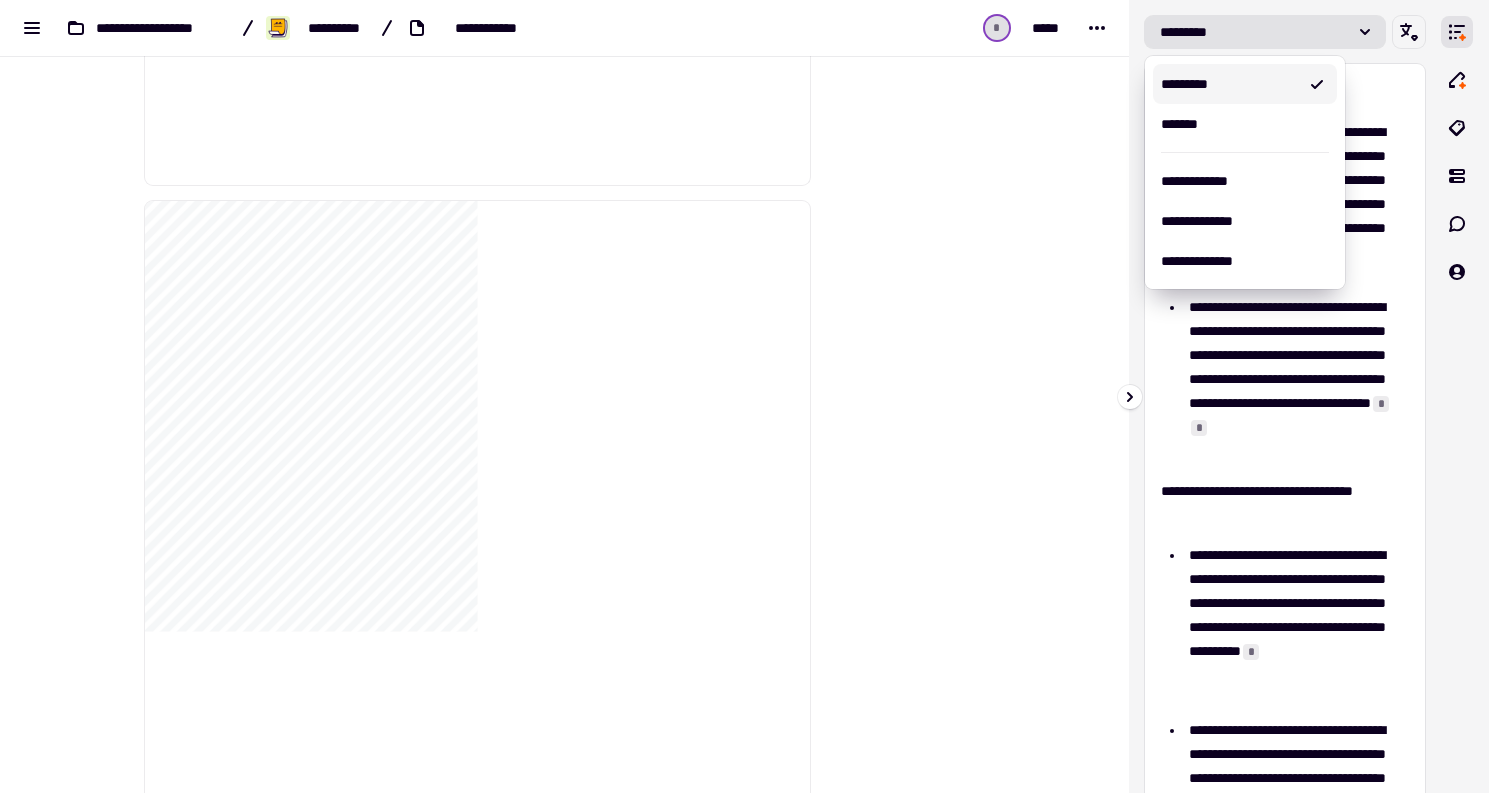 click on "*********" at bounding box center (1229, 84) 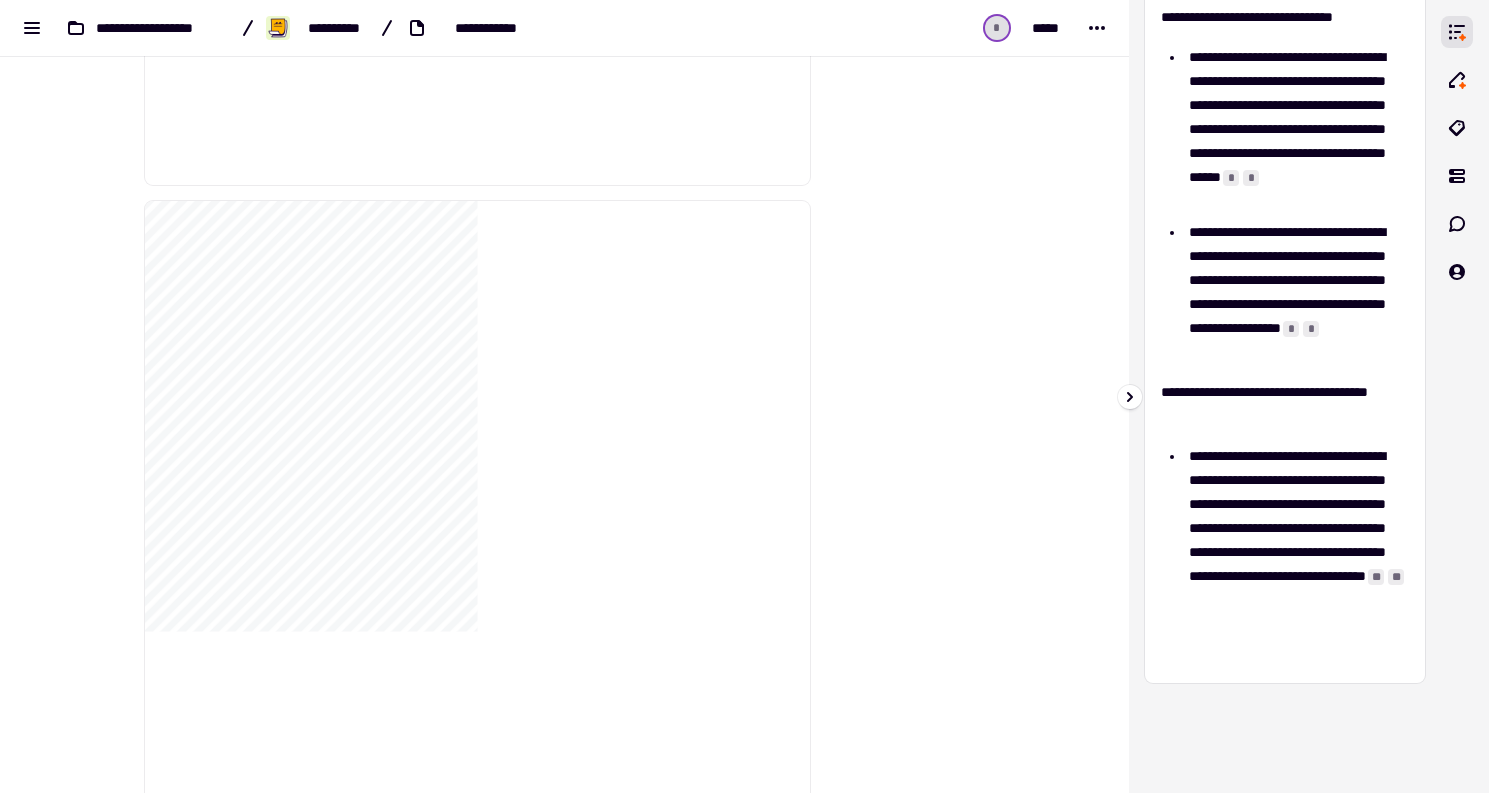 scroll, scrollTop: 795, scrollLeft: 0, axis: vertical 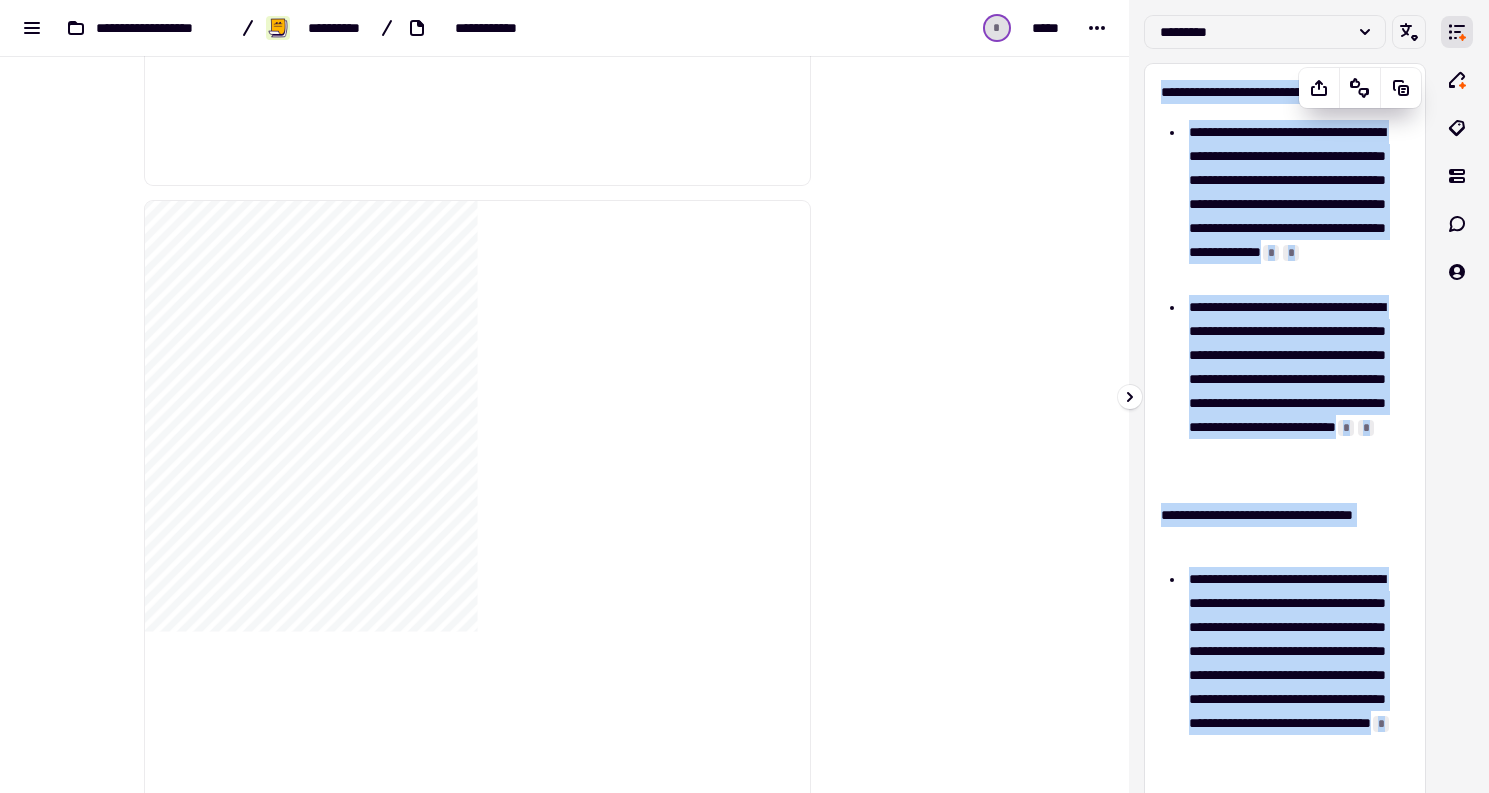 drag, startPoint x: 1404, startPoint y: 626, endPoint x: 1157, endPoint y: 80, distance: 599.2704 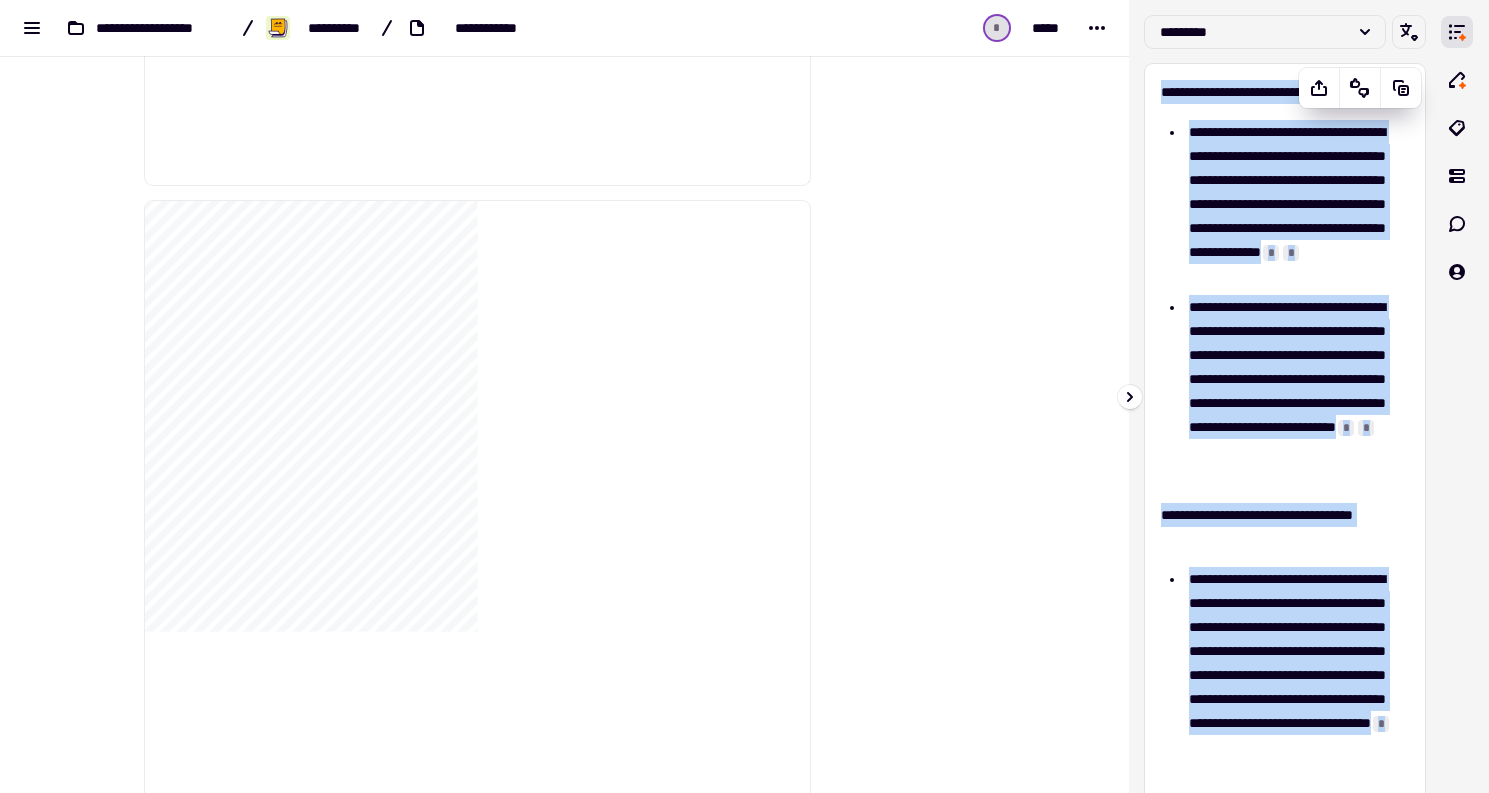 click on "**********" at bounding box center (1285, 770) 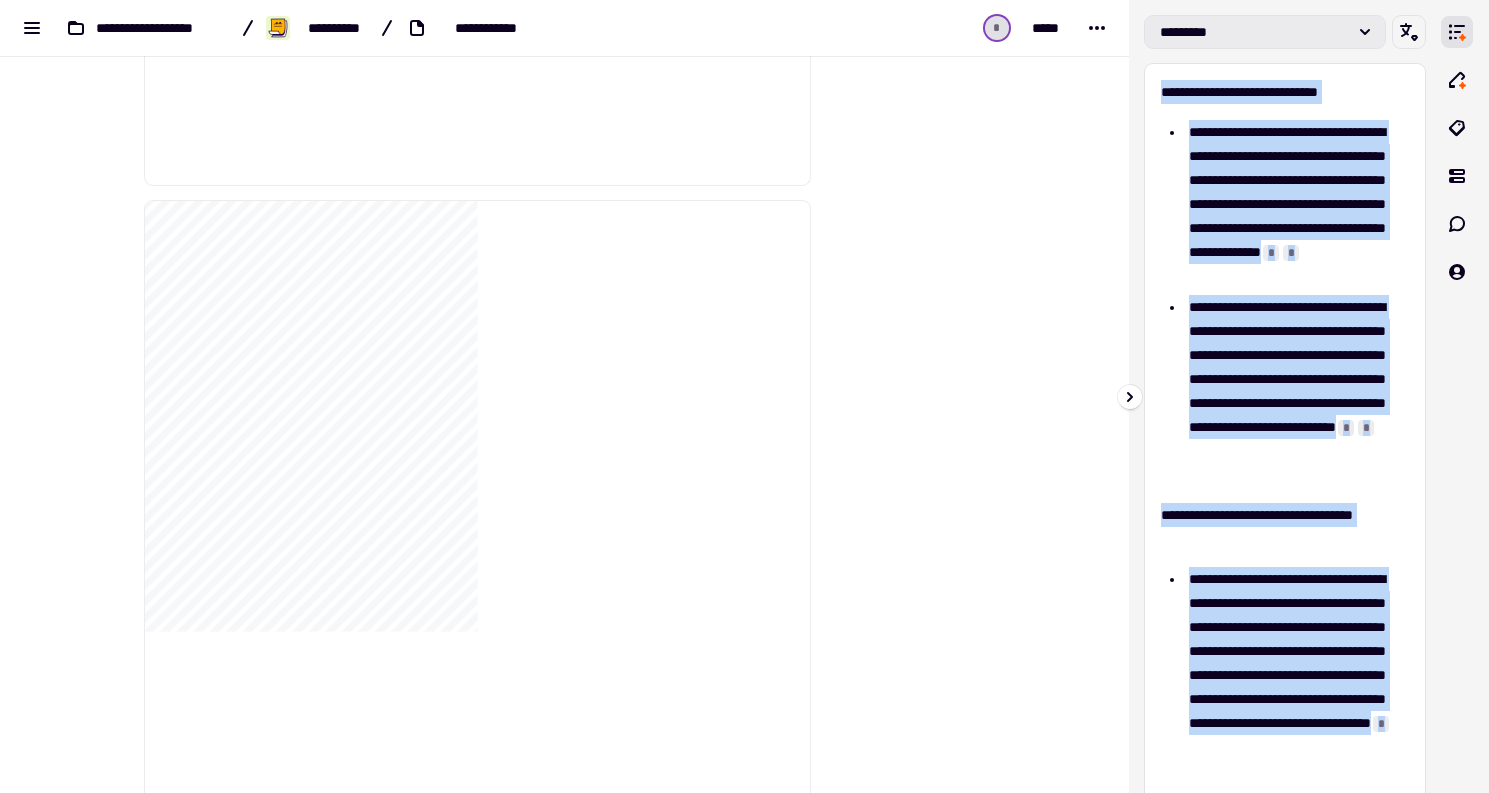 click on "*********" 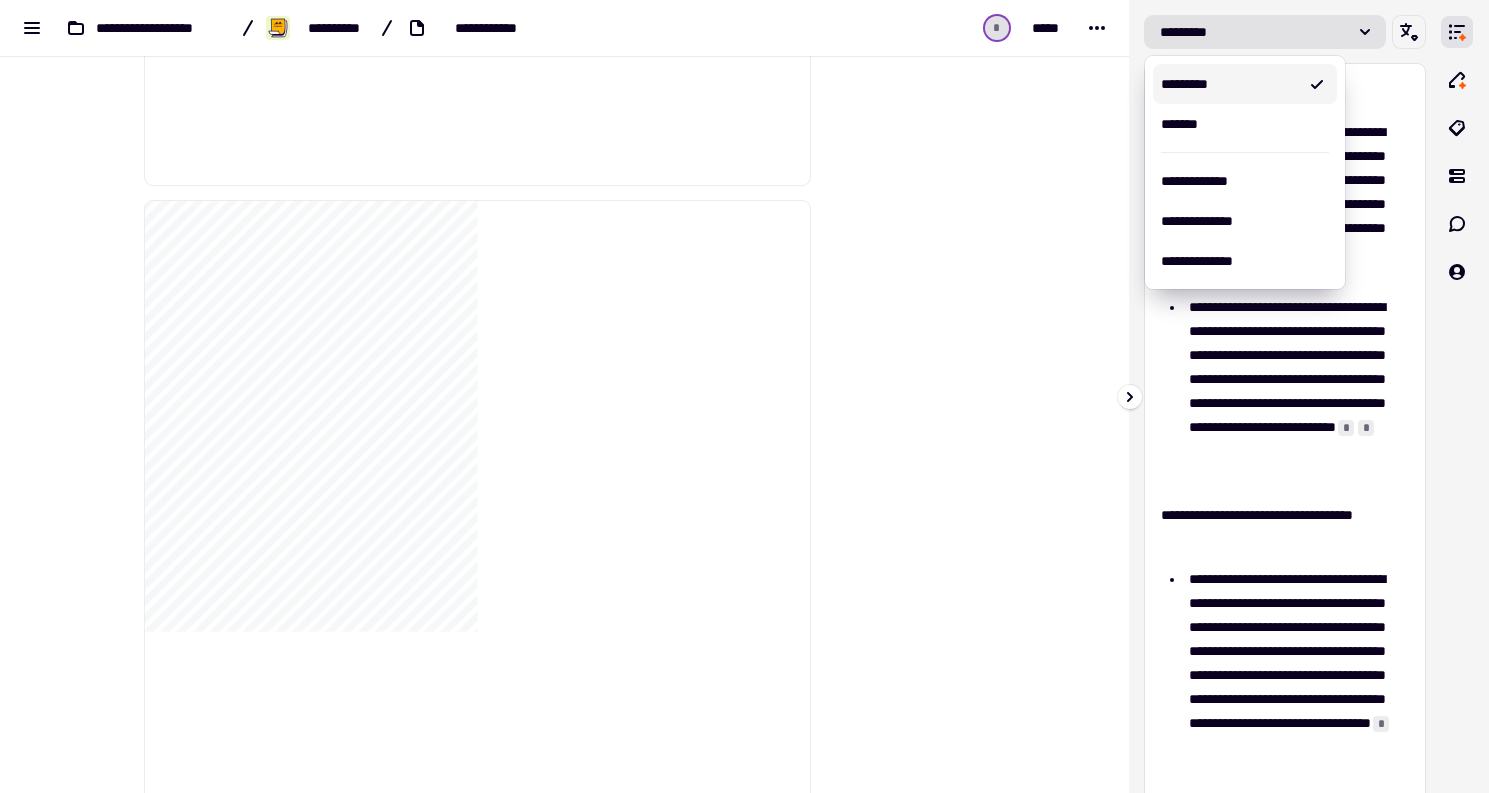 click on "*********" at bounding box center [1229, 84] 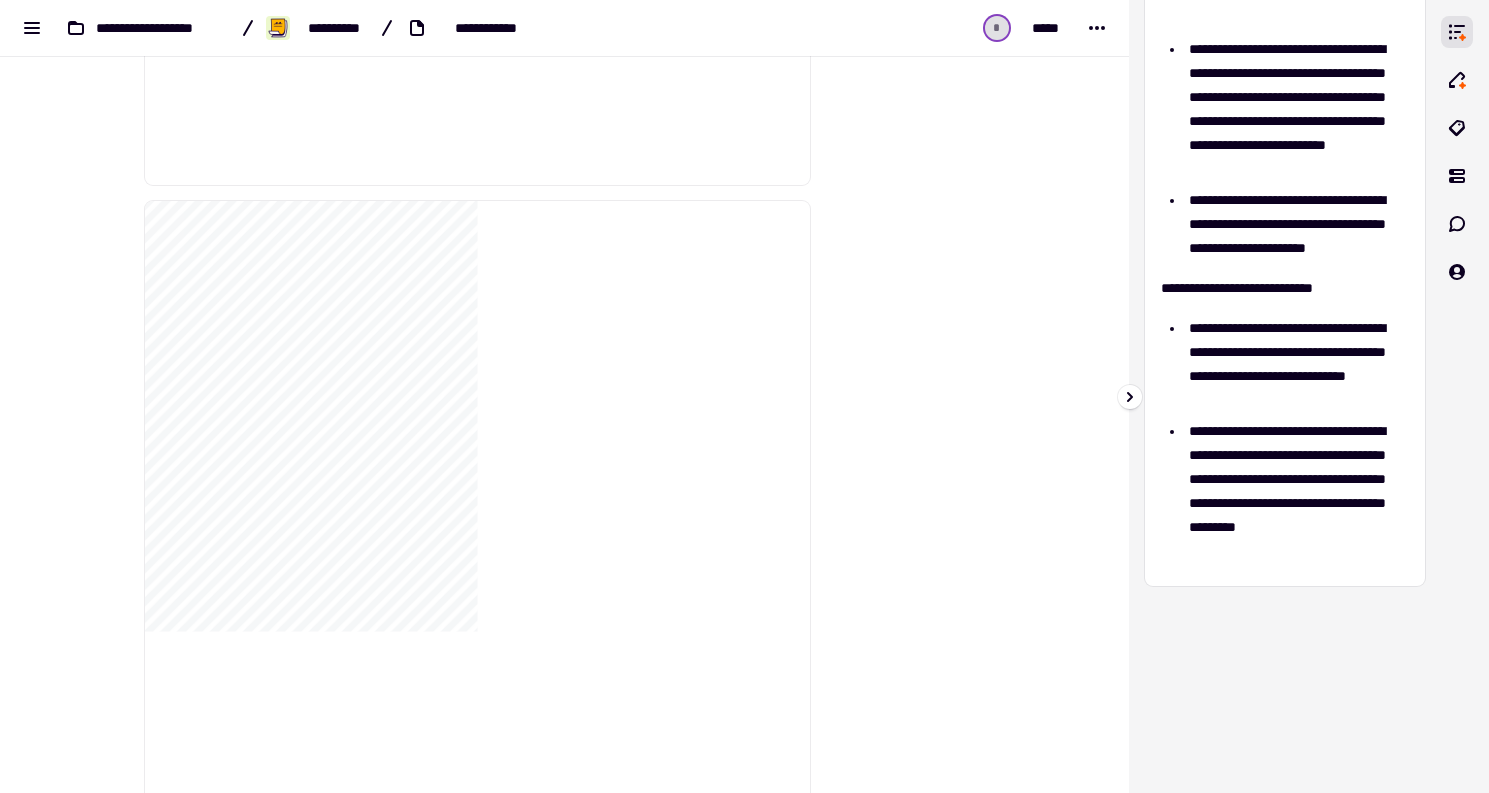 scroll, scrollTop: 530, scrollLeft: 0, axis: vertical 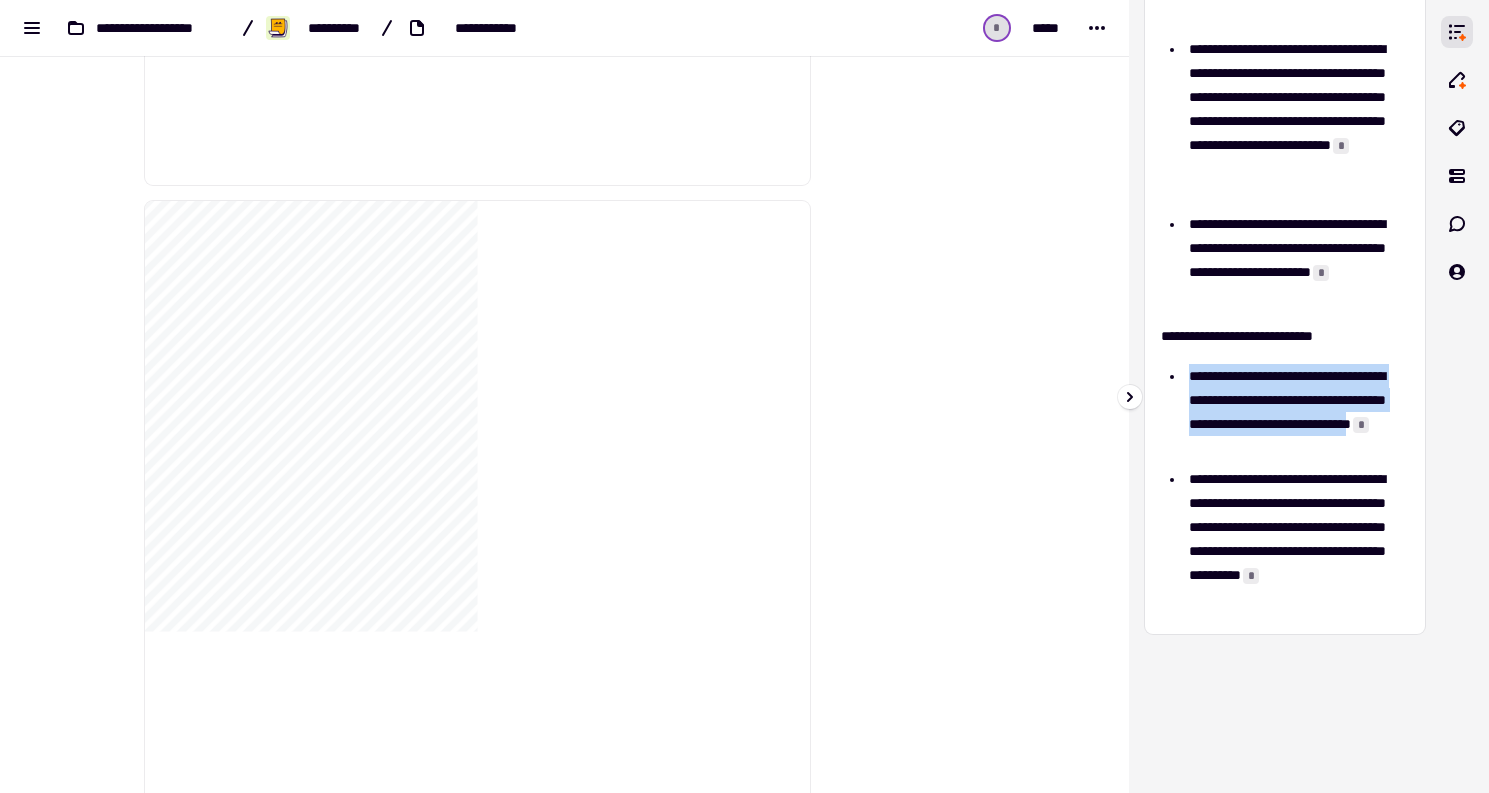 drag, startPoint x: 1184, startPoint y: 374, endPoint x: 1310, endPoint y: 440, distance: 142.23924 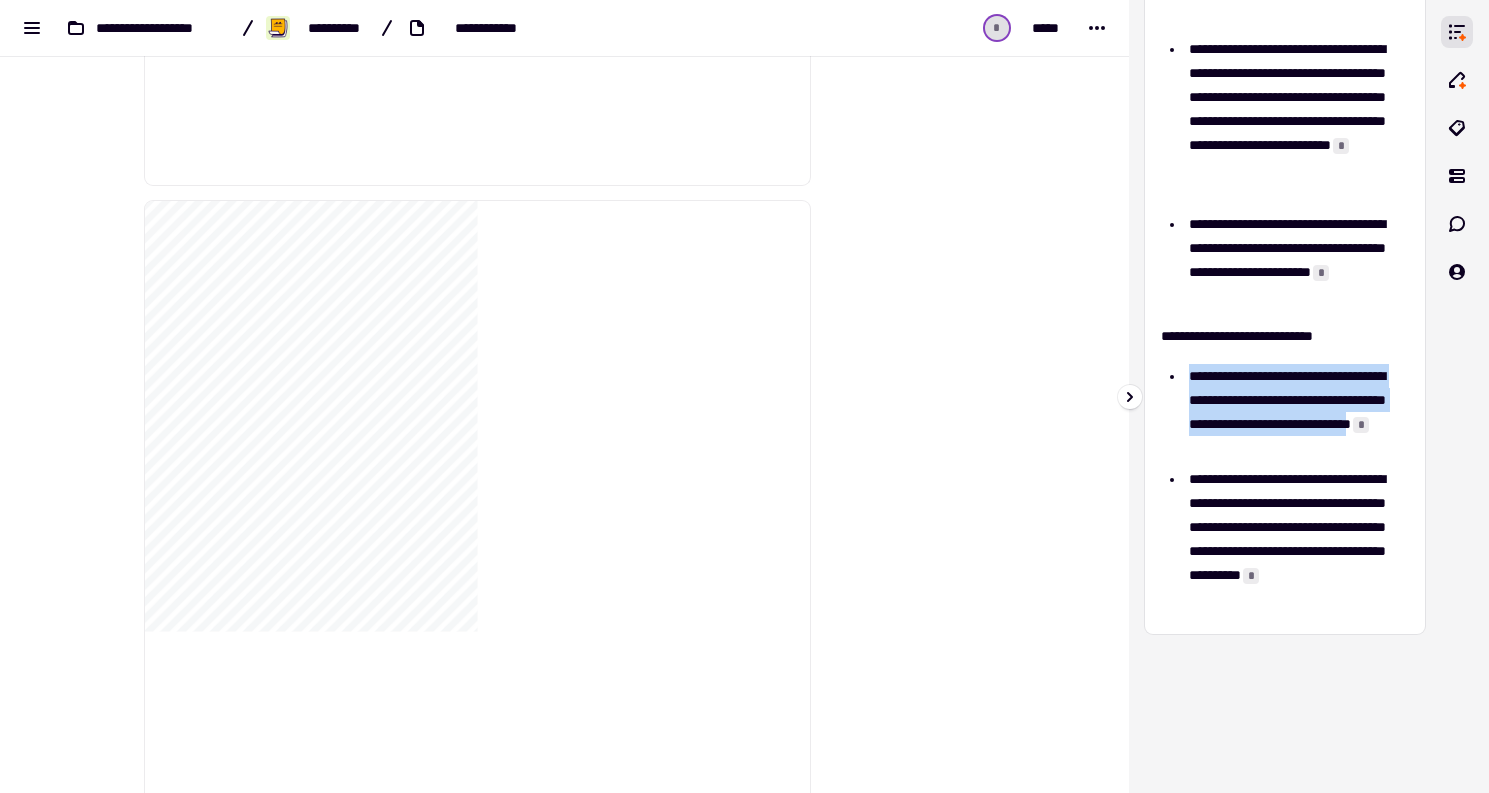 click on "**********" at bounding box center (1296, 412) 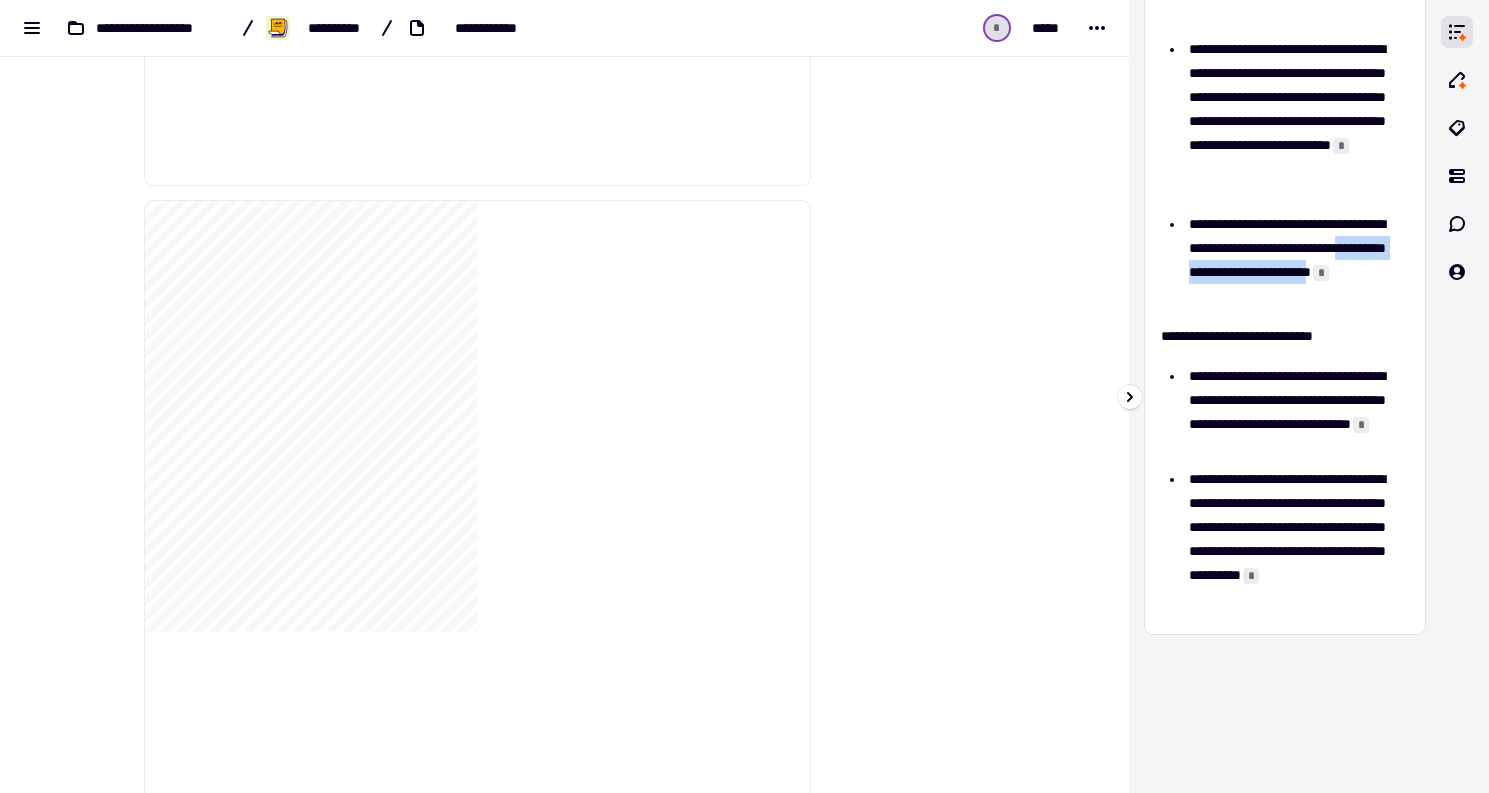 drag, startPoint x: 1407, startPoint y: 270, endPoint x: 1172, endPoint y: 273, distance: 235.01915 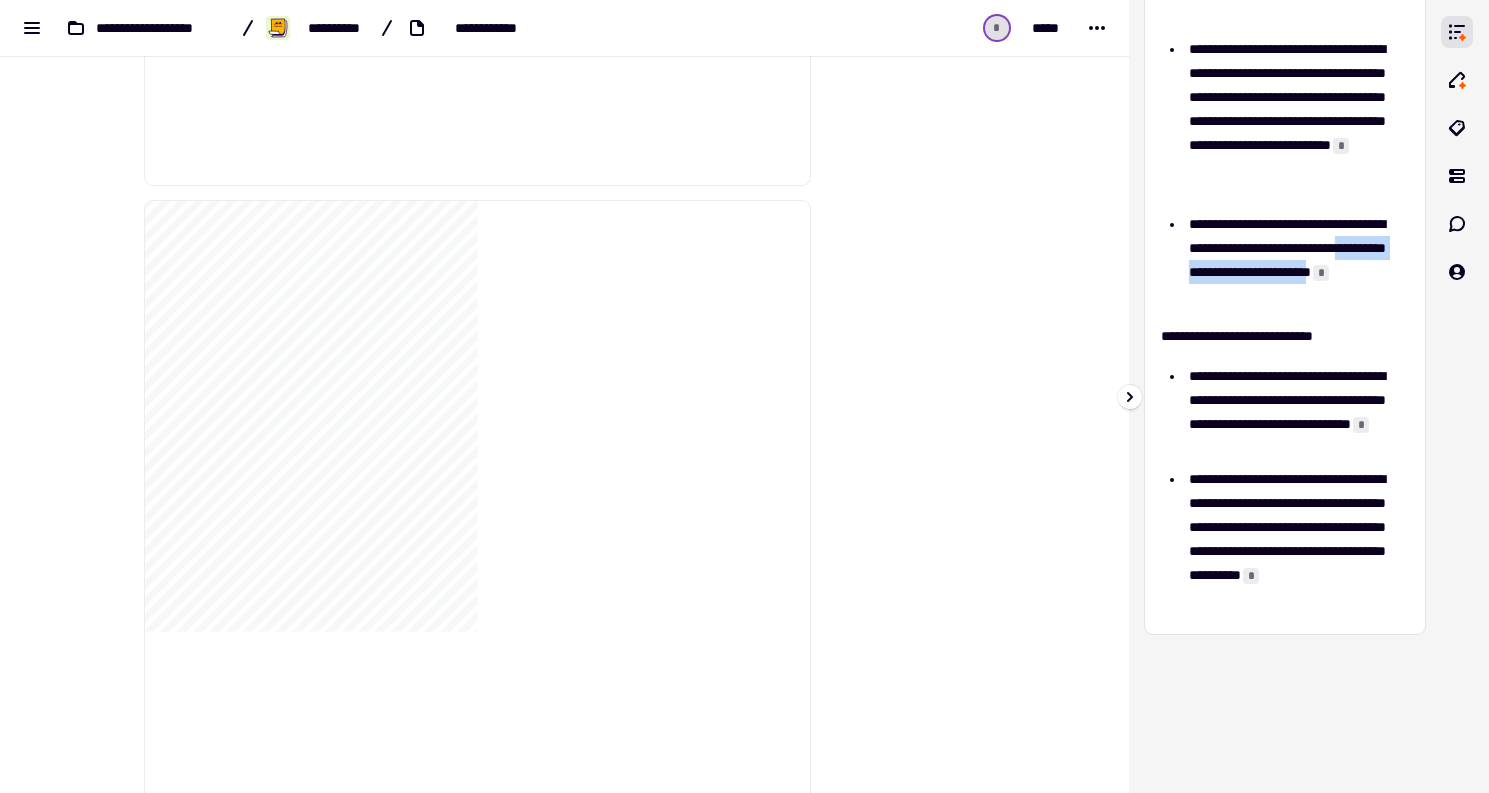 click on "**********" at bounding box center [1285, 172] 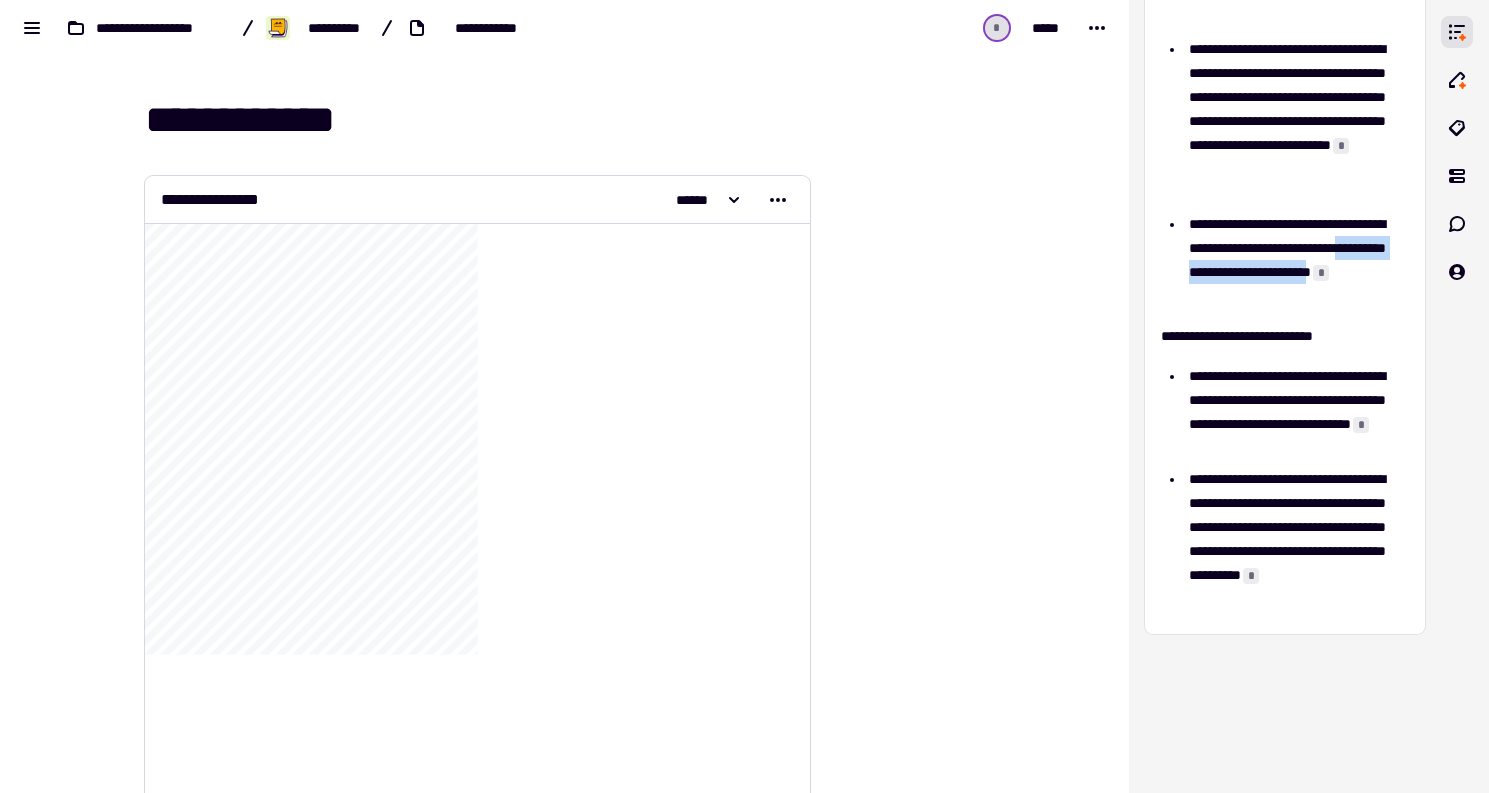 scroll, scrollTop: 0, scrollLeft: 0, axis: both 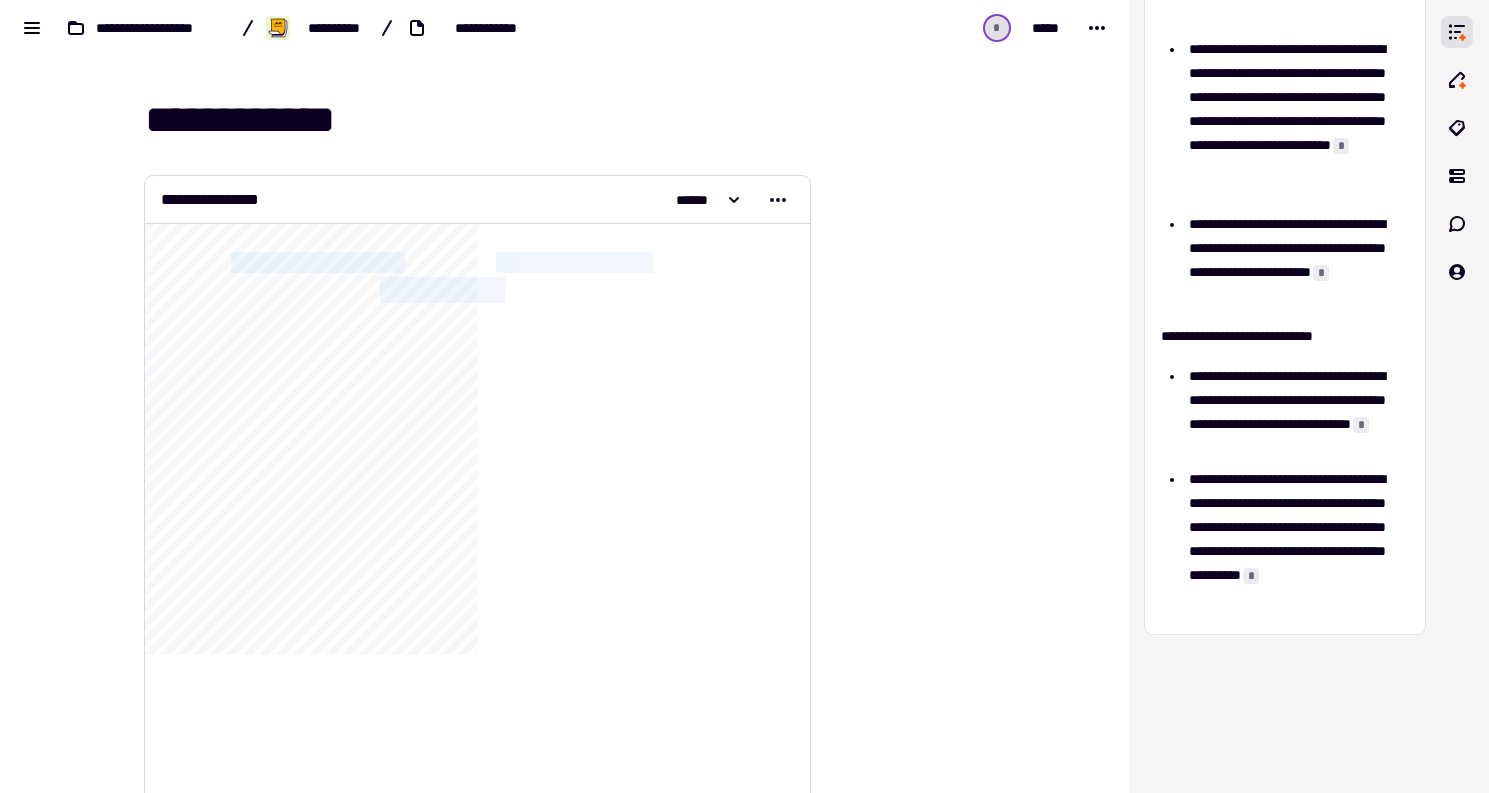 drag, startPoint x: 560, startPoint y: 291, endPoint x: 229, endPoint y: 256, distance: 332.8453 